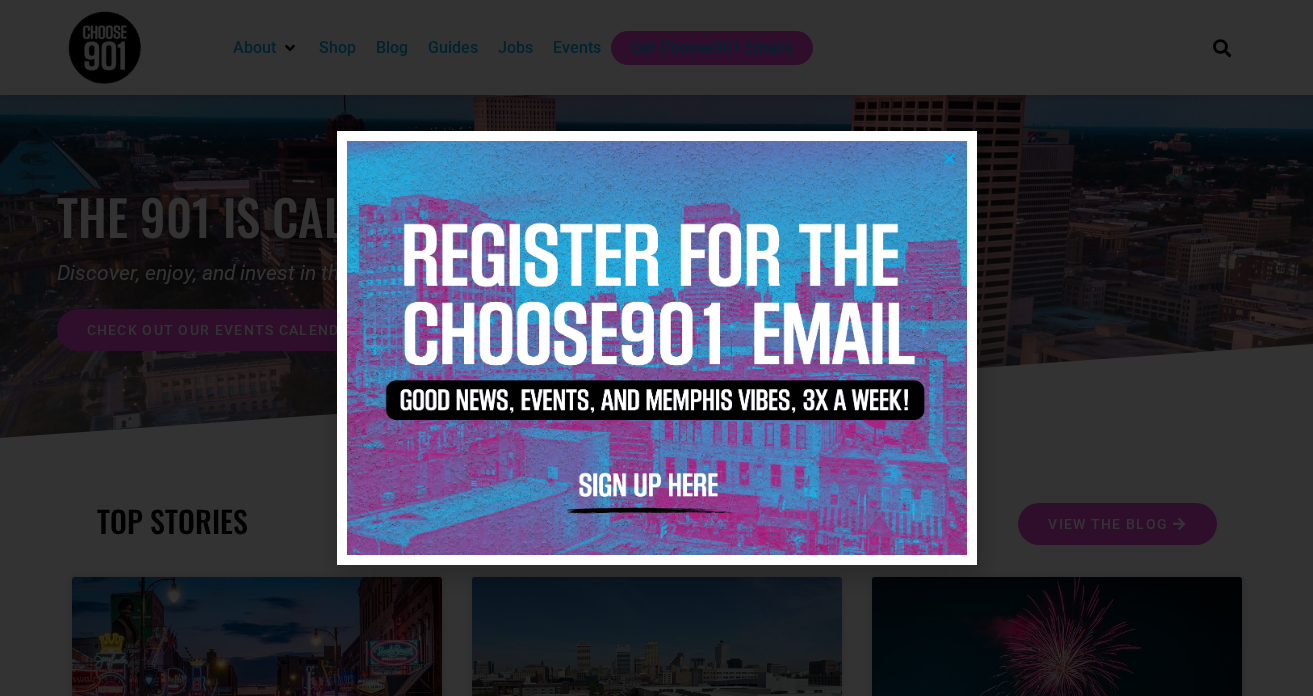 scroll, scrollTop: 0, scrollLeft: 0, axis: both 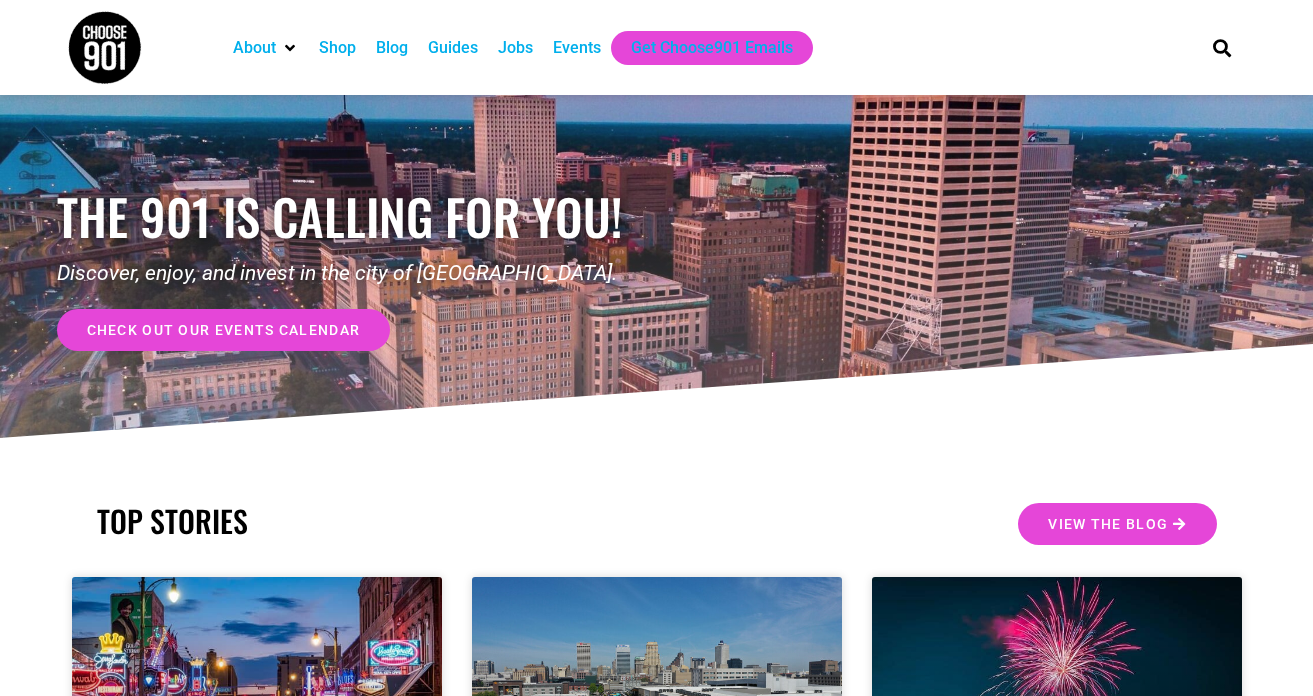 click on "Events" at bounding box center (577, 48) 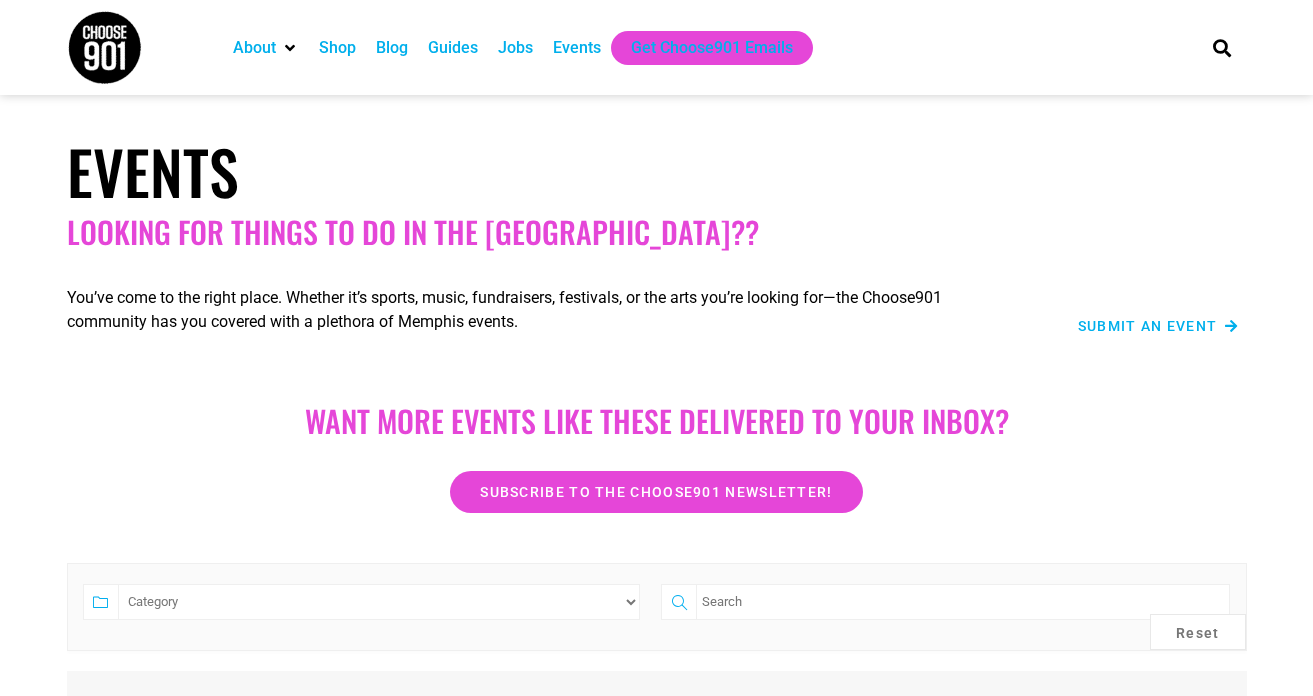 scroll, scrollTop: 0, scrollLeft: 0, axis: both 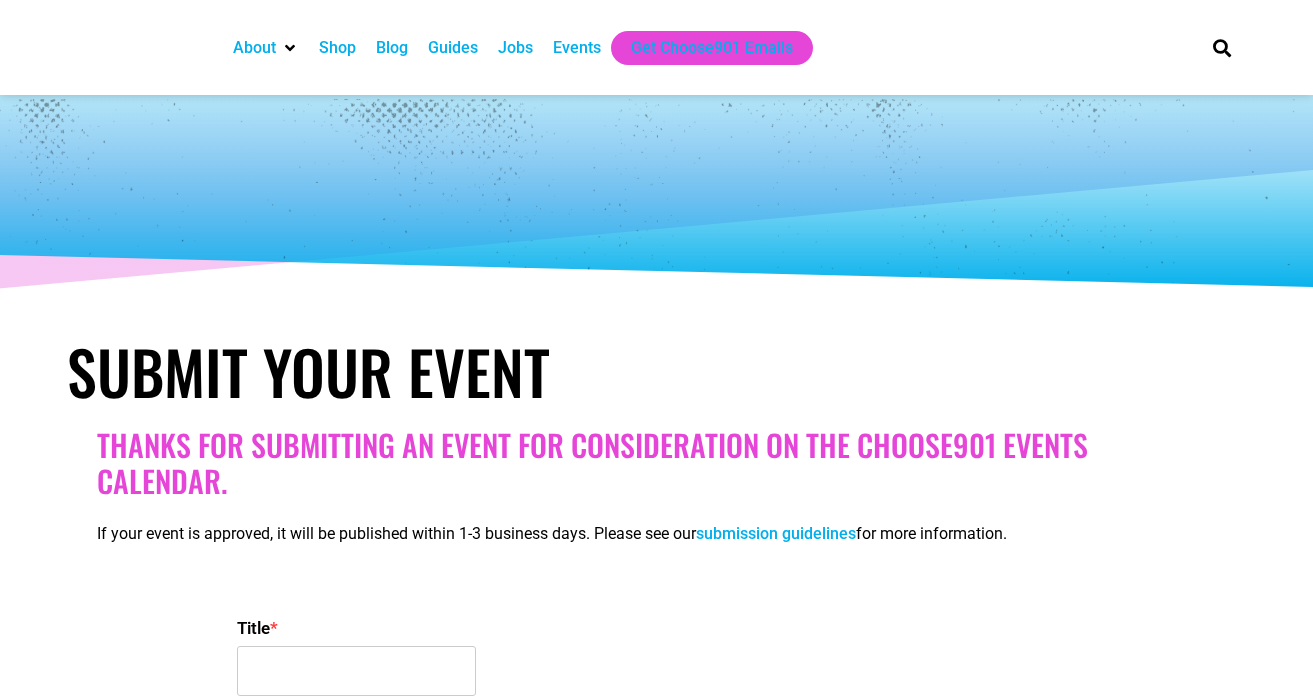 select 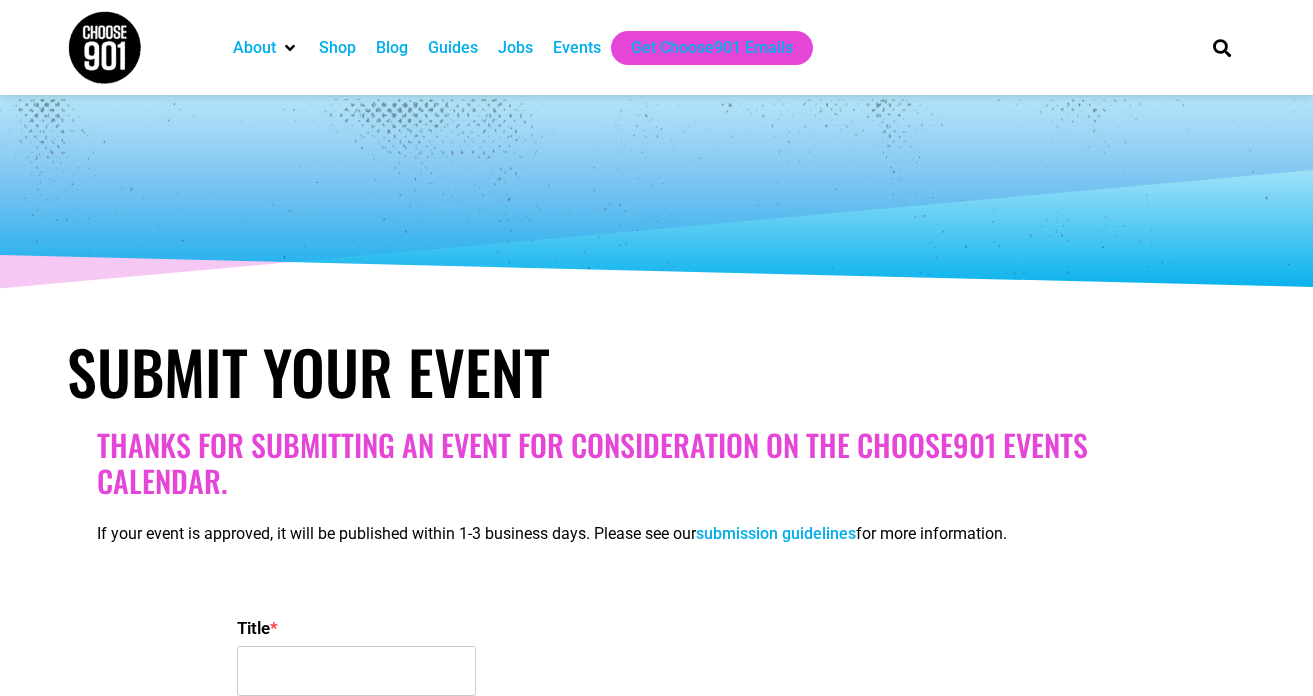 scroll, scrollTop: 0, scrollLeft: 0, axis: both 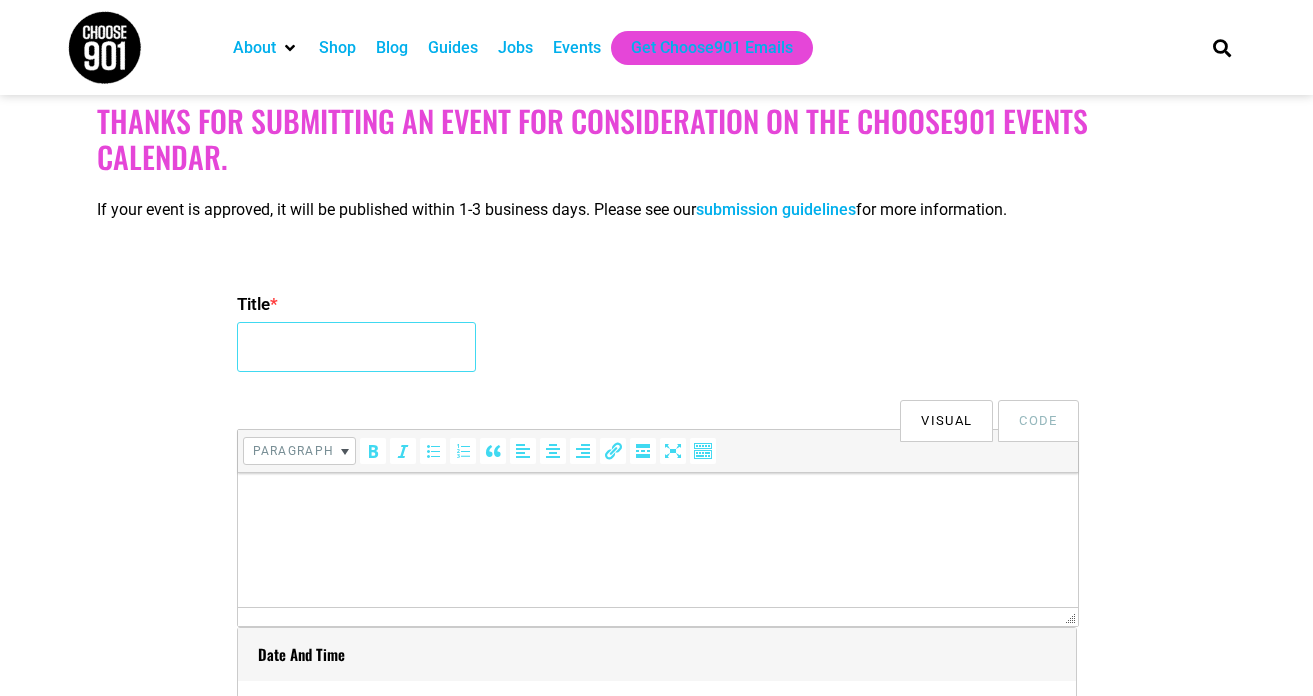 click on "Title  *" at bounding box center [356, 347] 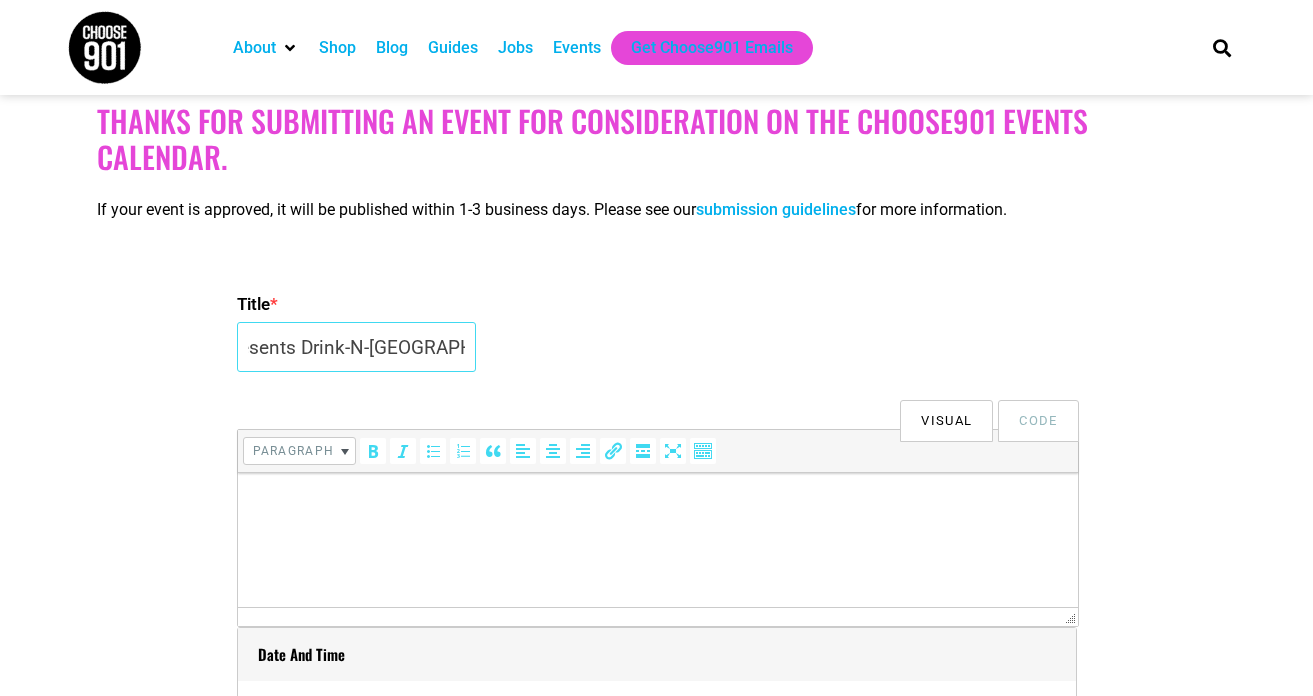 scroll, scrollTop: 0, scrollLeft: 264, axis: horizontal 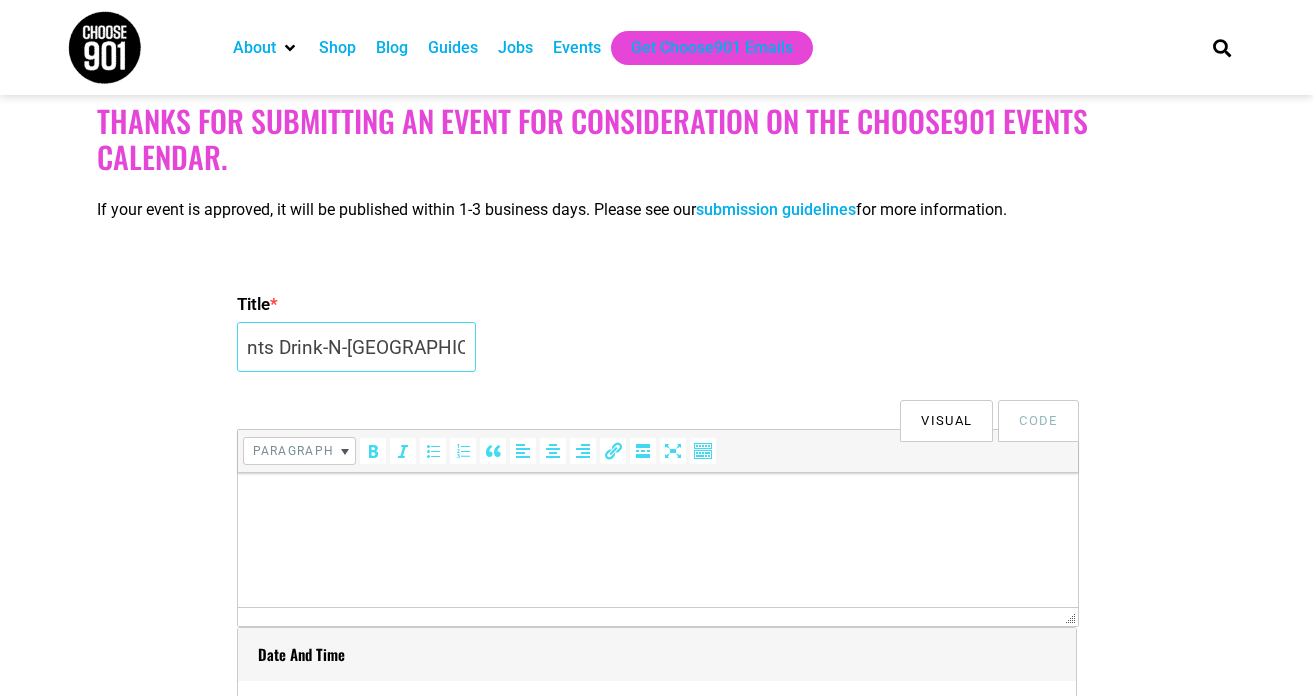 type on "Drink-N-Draw Gameshow Presents Drink-N-[GEOGRAPHIC_DATA]" 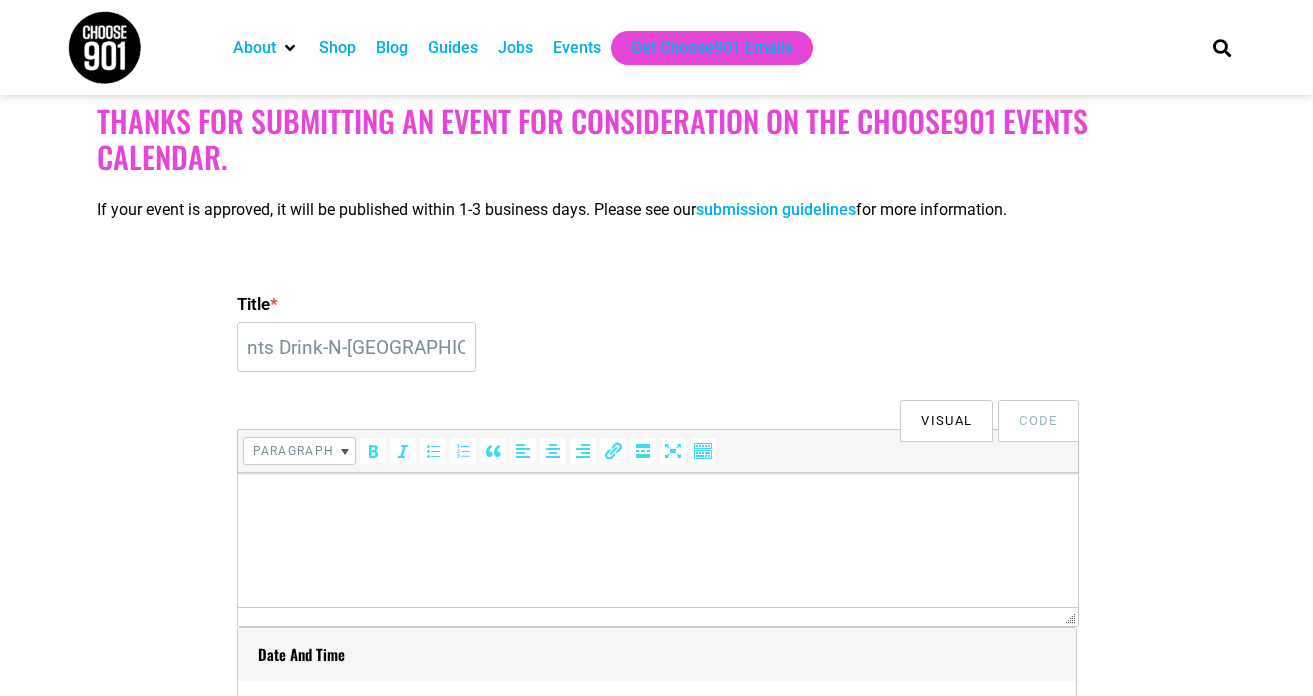 scroll, scrollTop: 0, scrollLeft: 0, axis: both 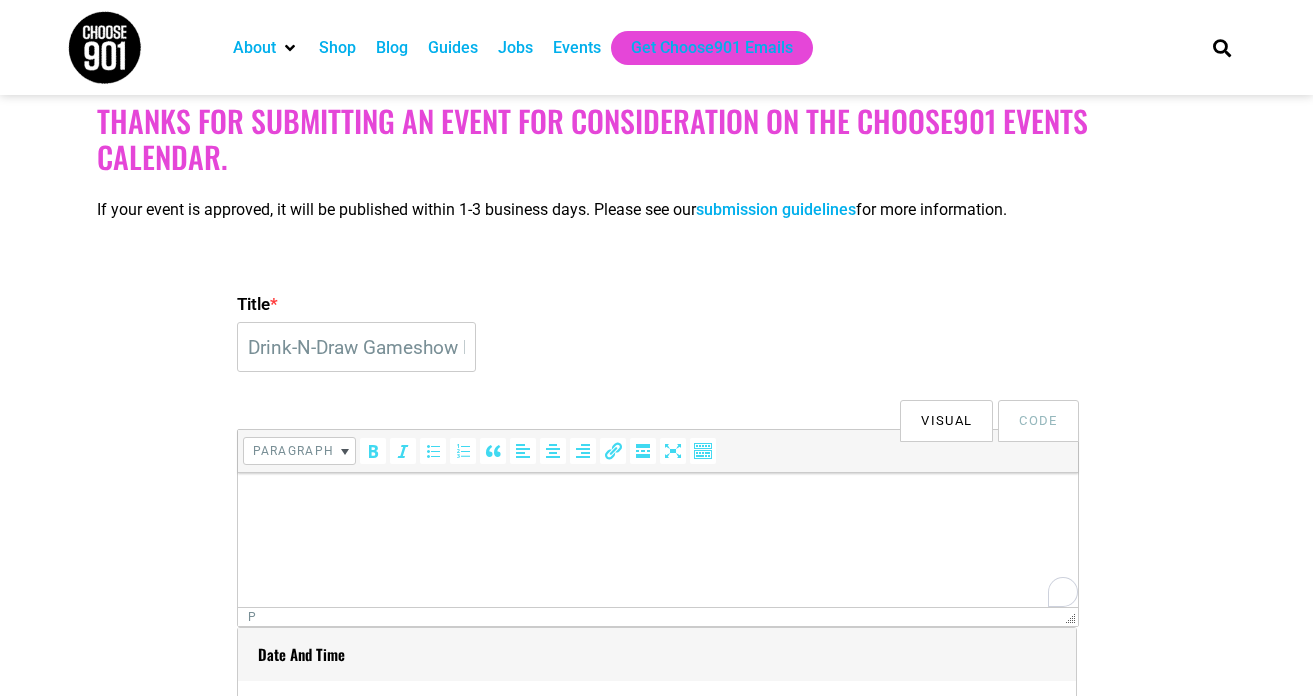 click at bounding box center (657, 501) 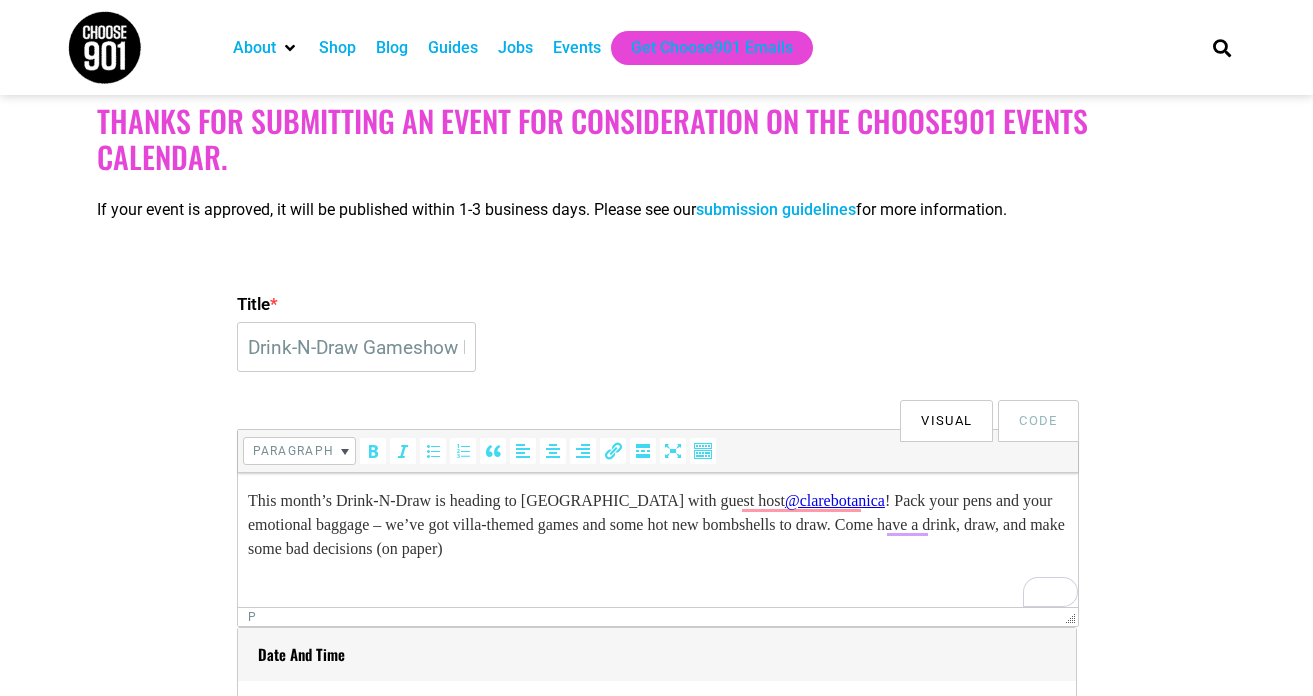 click on "This month’s Drink-N-Draw is heading to [GEOGRAPHIC_DATA] with guest host  @clarebotanica  ! Pack your pens and your emotional baggage – we’ve got villa-themed games and some hot new bombshells to draw. Come have a drink, draw, and make some bad decisions (on paper)" at bounding box center [657, 525] 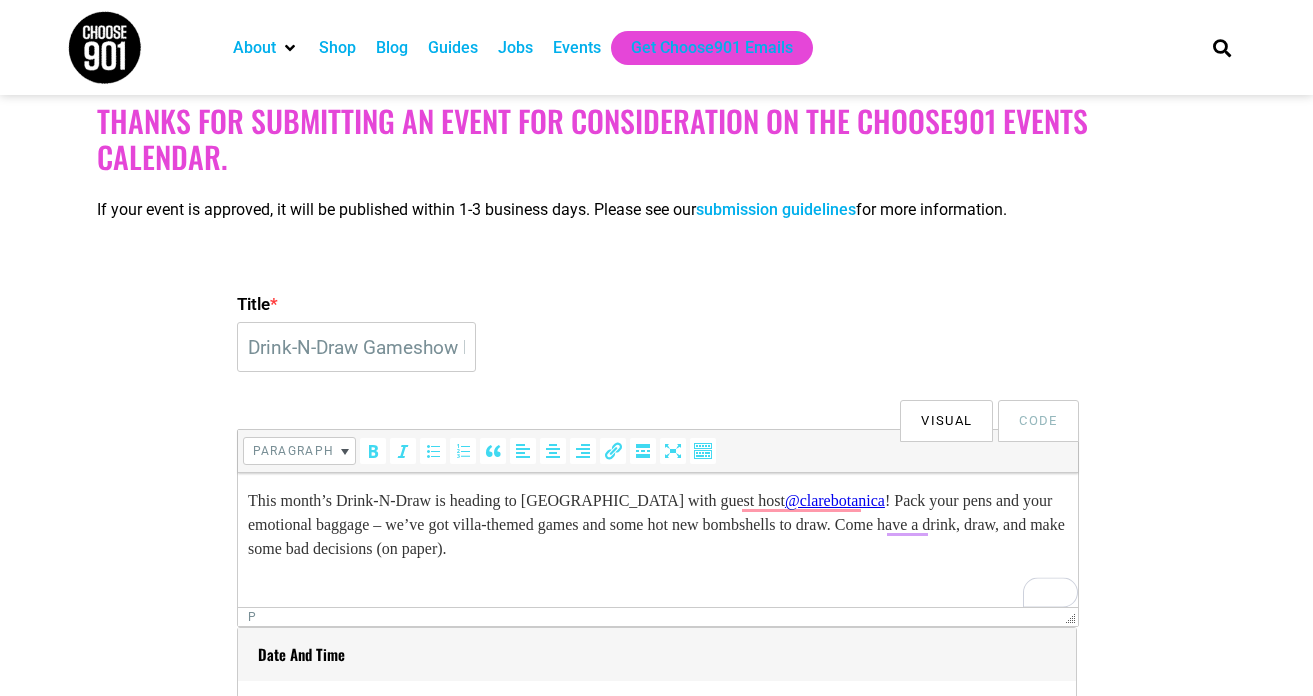 scroll, scrollTop: 337, scrollLeft: 0, axis: vertical 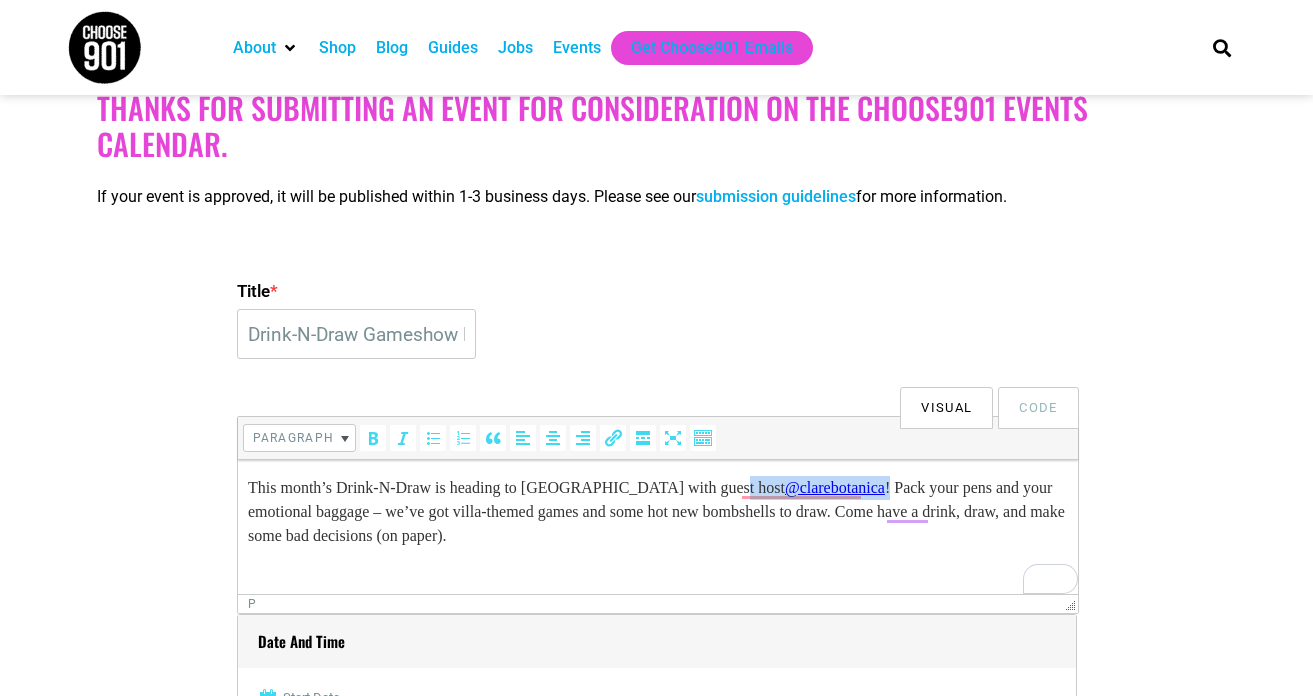 drag, startPoint x: 853, startPoint y: 487, endPoint x: 736, endPoint y: 485, distance: 117.01709 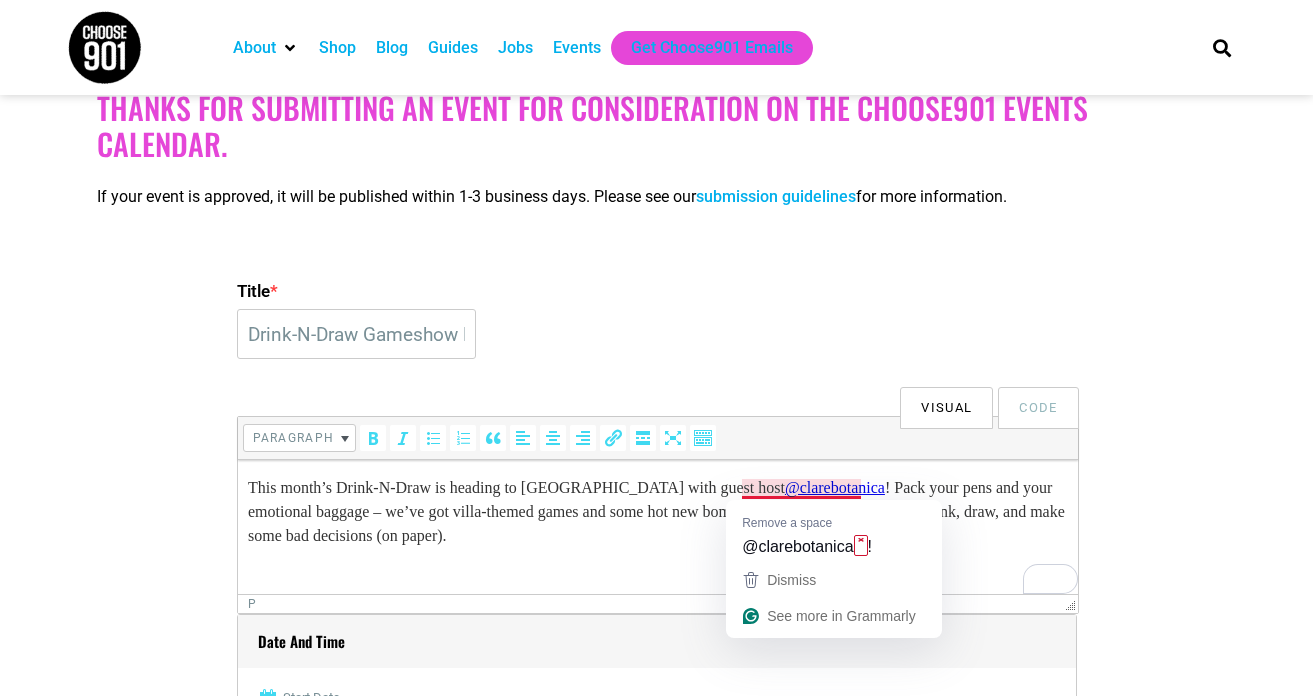 click on "This month’s Drink-N-Draw is heading to [GEOGRAPHIC_DATA] with guest host  @clarebotanica  ! Pack your pens and your emotional baggage – we’ve got villa-themed games and some hot new bombshells to draw. Come have a drink, draw, and make some bad decisions (on paper)." at bounding box center (657, 512) 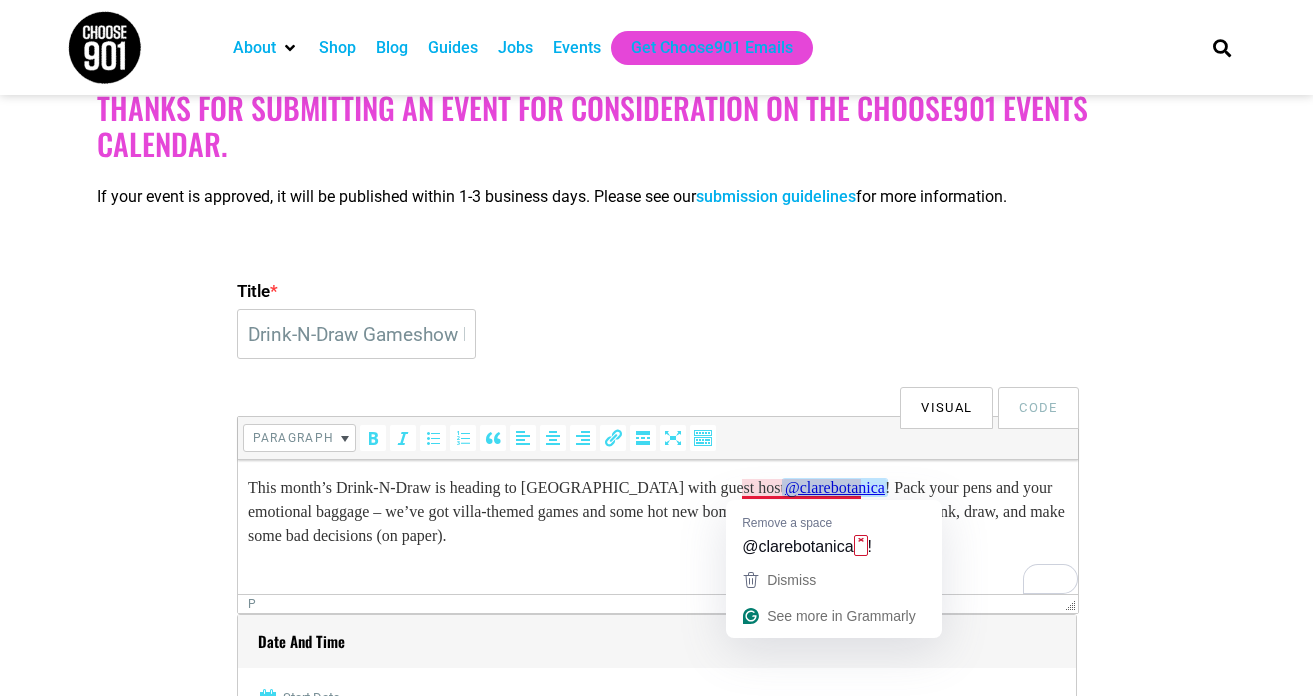 click on "@clarebotanica" at bounding box center (834, 487) 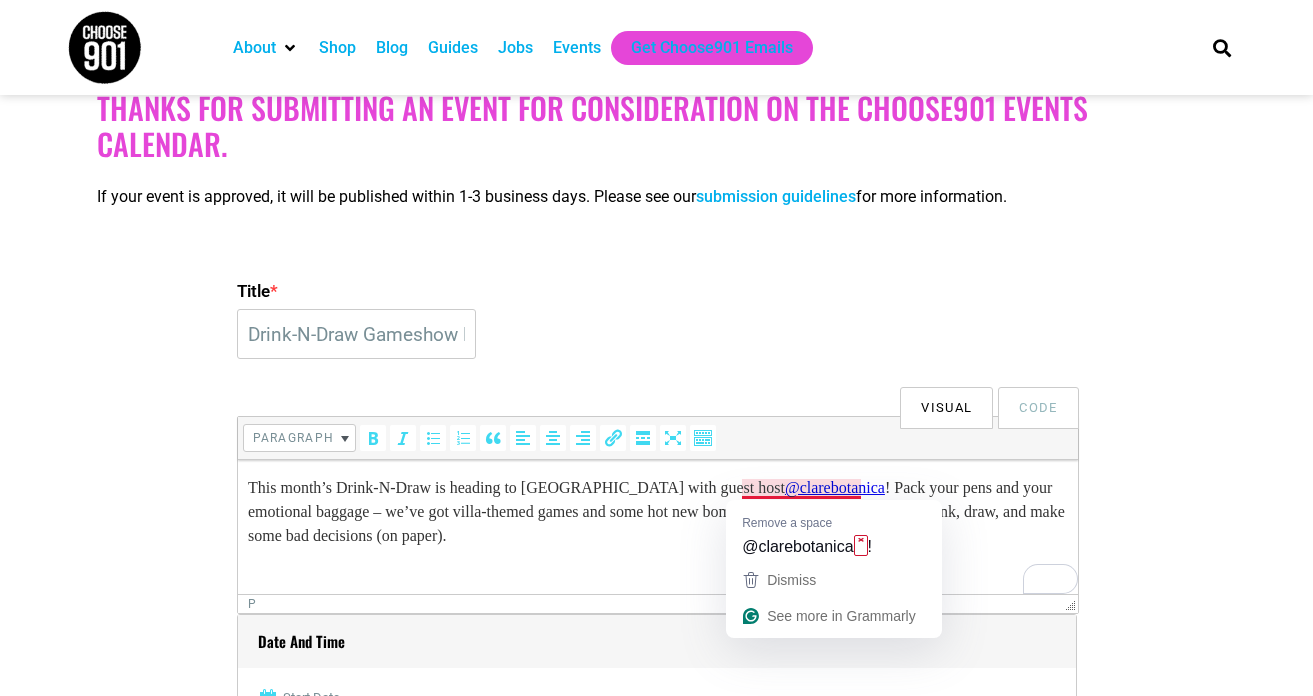 click on "This month’s Drink-N-Draw is heading to [GEOGRAPHIC_DATA] with guest host  @clarebotanica  ! Pack your pens and your emotional baggage – we’ve got villa-themed games and some hot new bombshells to draw. Come have a drink, draw, and make some bad decisions (on paper)." at bounding box center [657, 512] 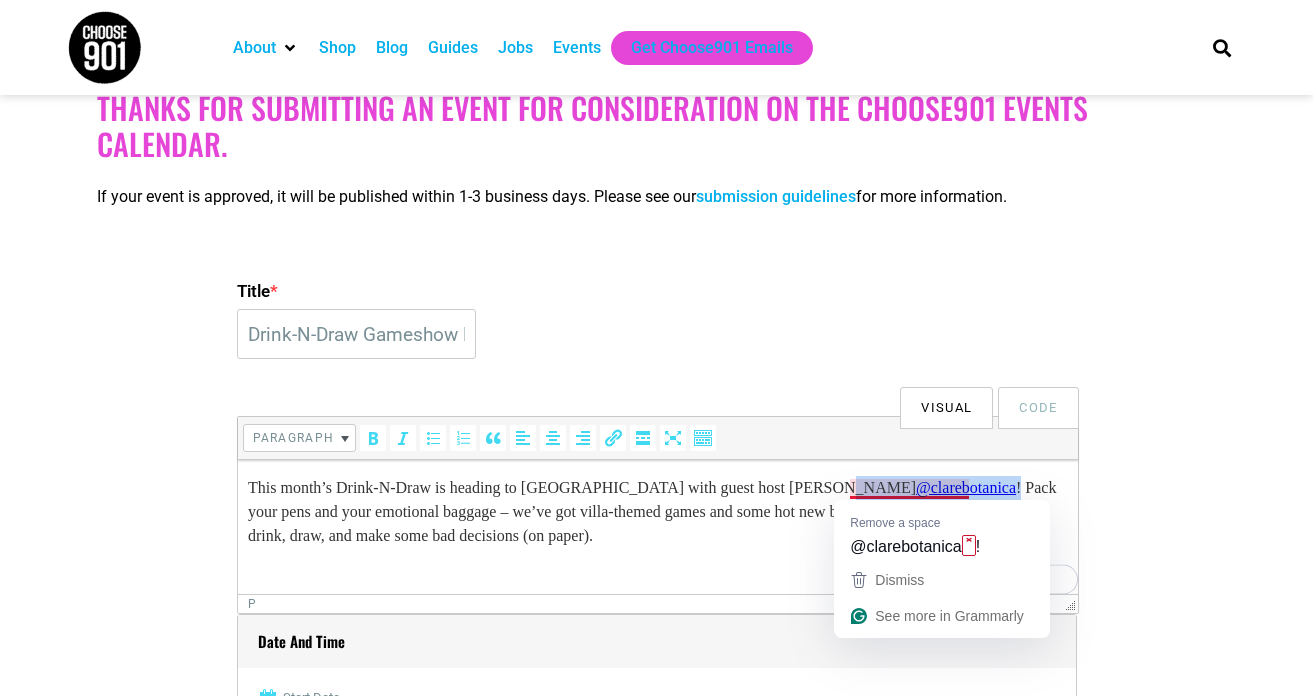 click on "This month’s Drink-N-Draw is heading to [GEOGRAPHIC_DATA] with guest host [PERSON_NAME]  @clarebotanica  ! Pack your pens and your emotional baggage – we’ve got villa-themed games and some hot new bombshells to draw. Come have a drink, draw, and make some bad decisions (on paper)." at bounding box center [657, 512] 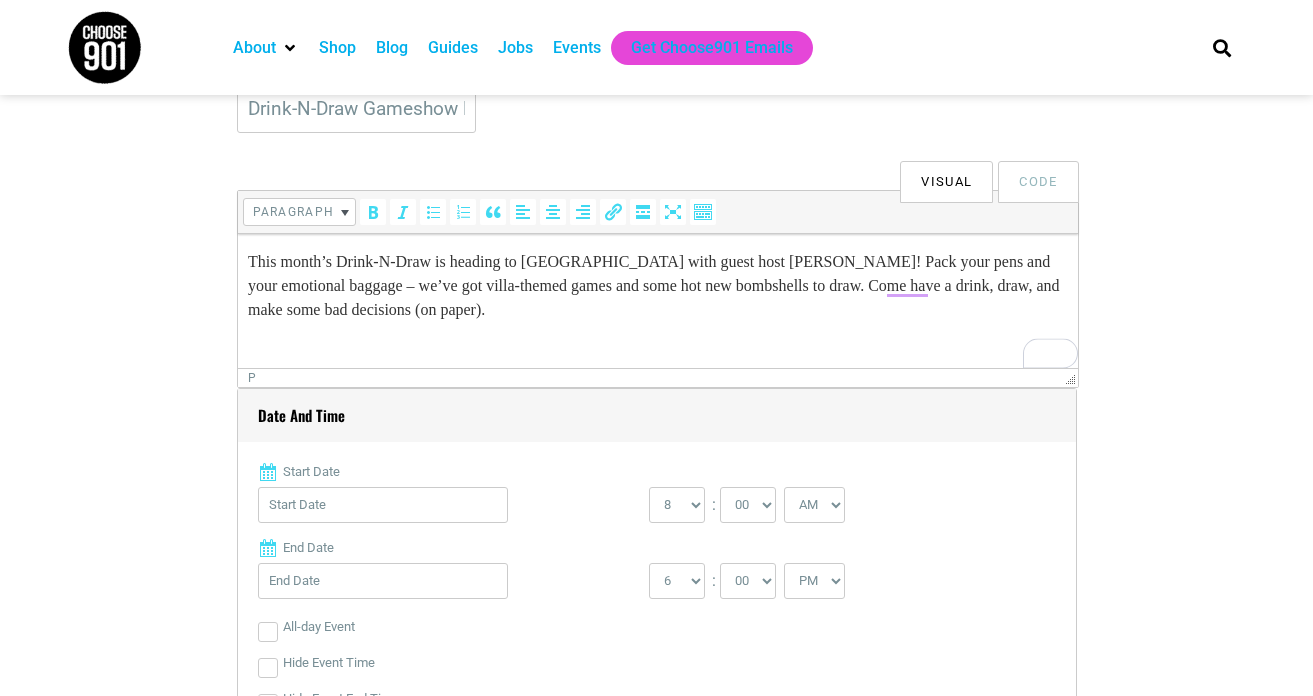 scroll, scrollTop: 577, scrollLeft: 0, axis: vertical 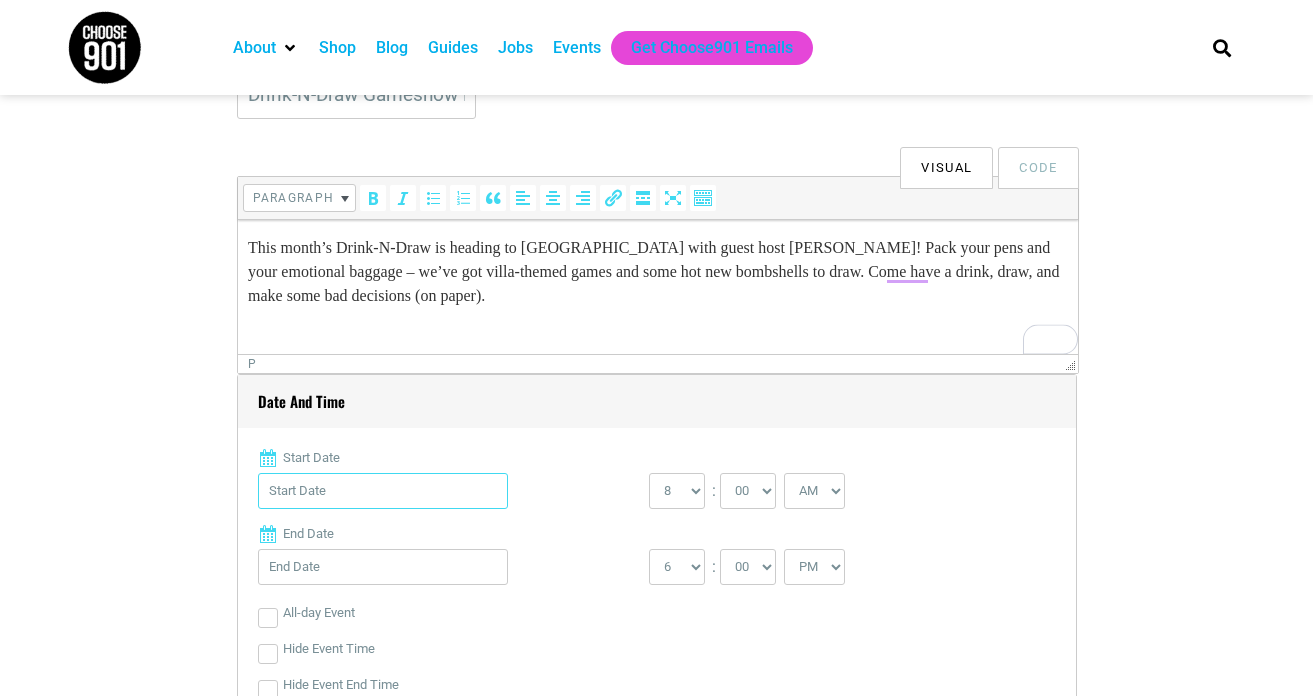click on "Start Date" at bounding box center [383, 491] 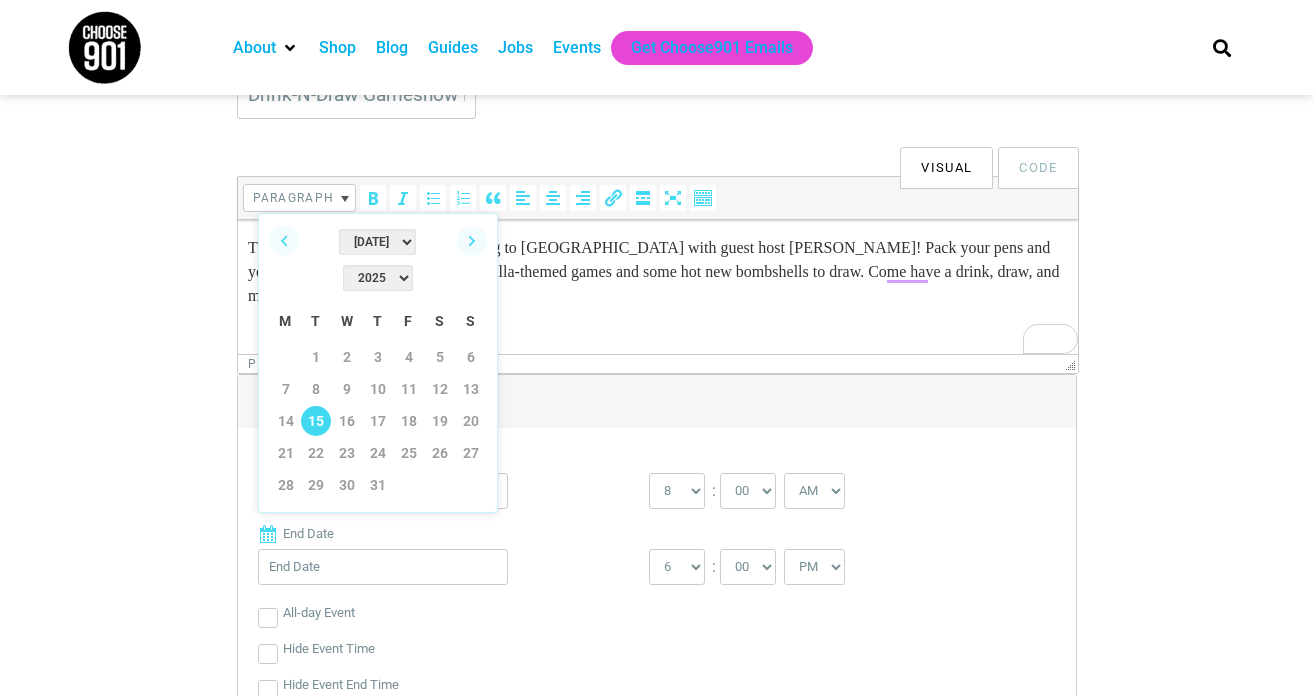 click on "15" at bounding box center [316, 421] 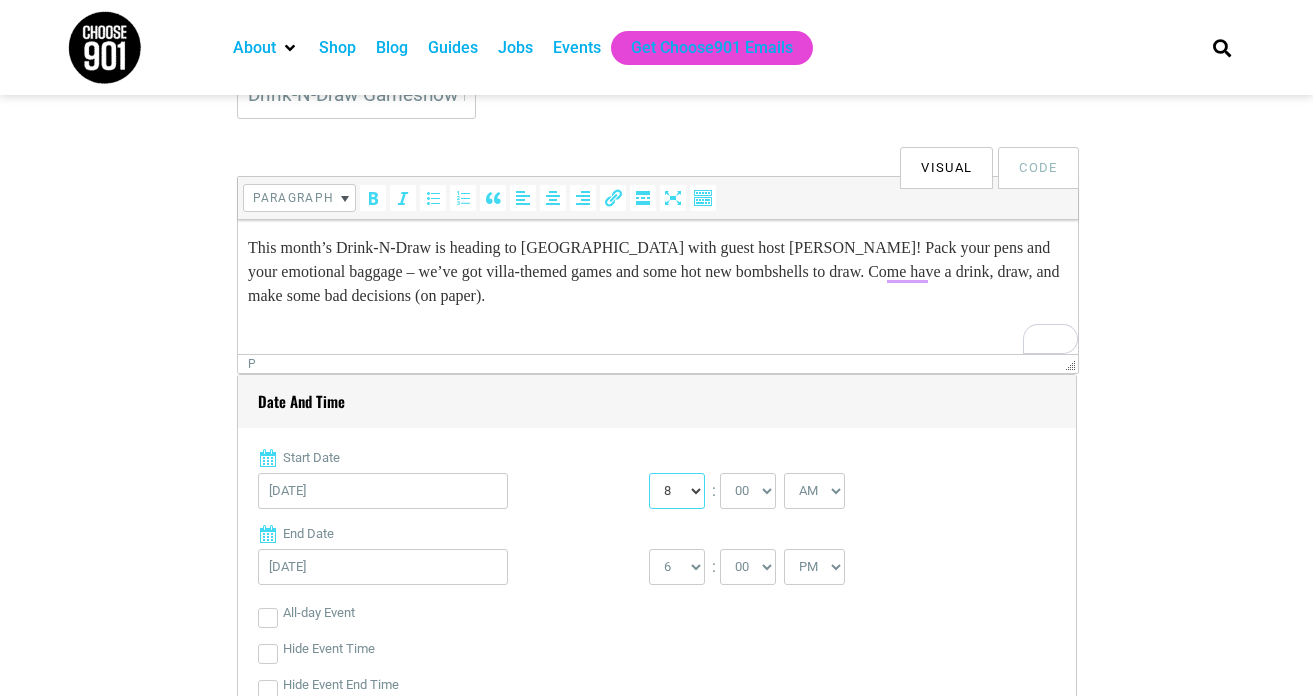 click on "0
1
2
3
4
5
6
7
8
9
10
11
12" at bounding box center [677, 491] 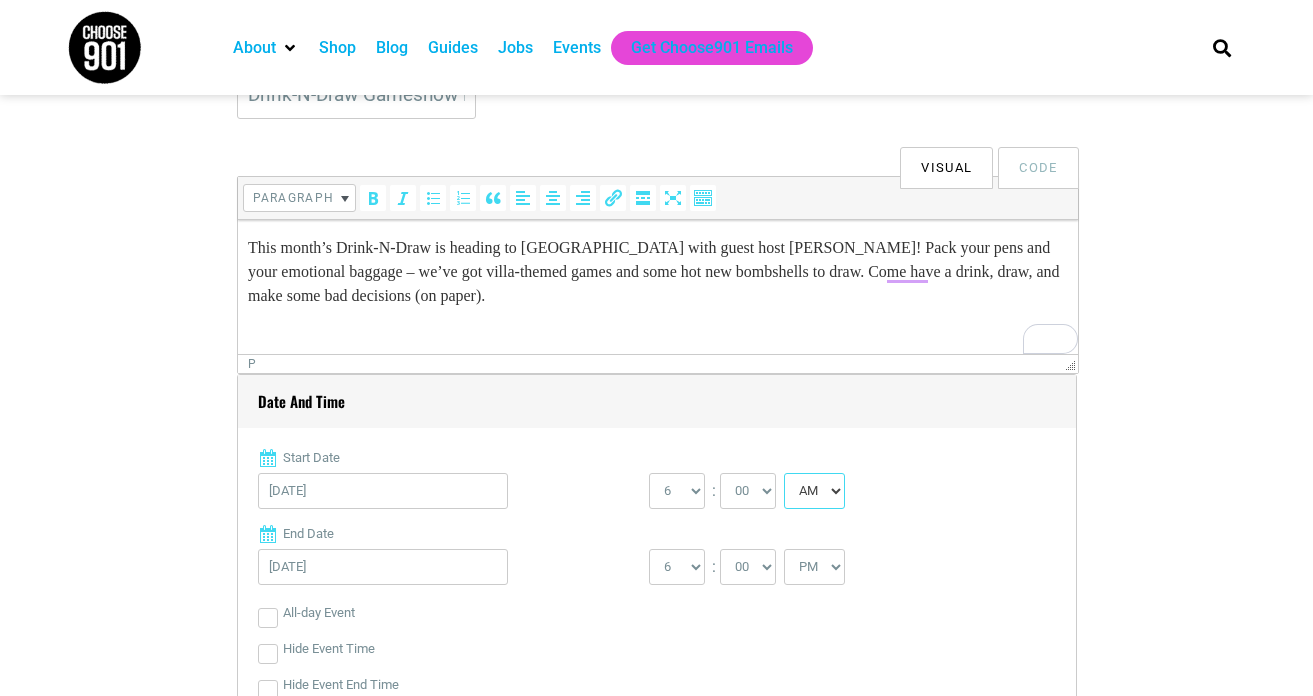 click on "AM
PM" at bounding box center (814, 491) 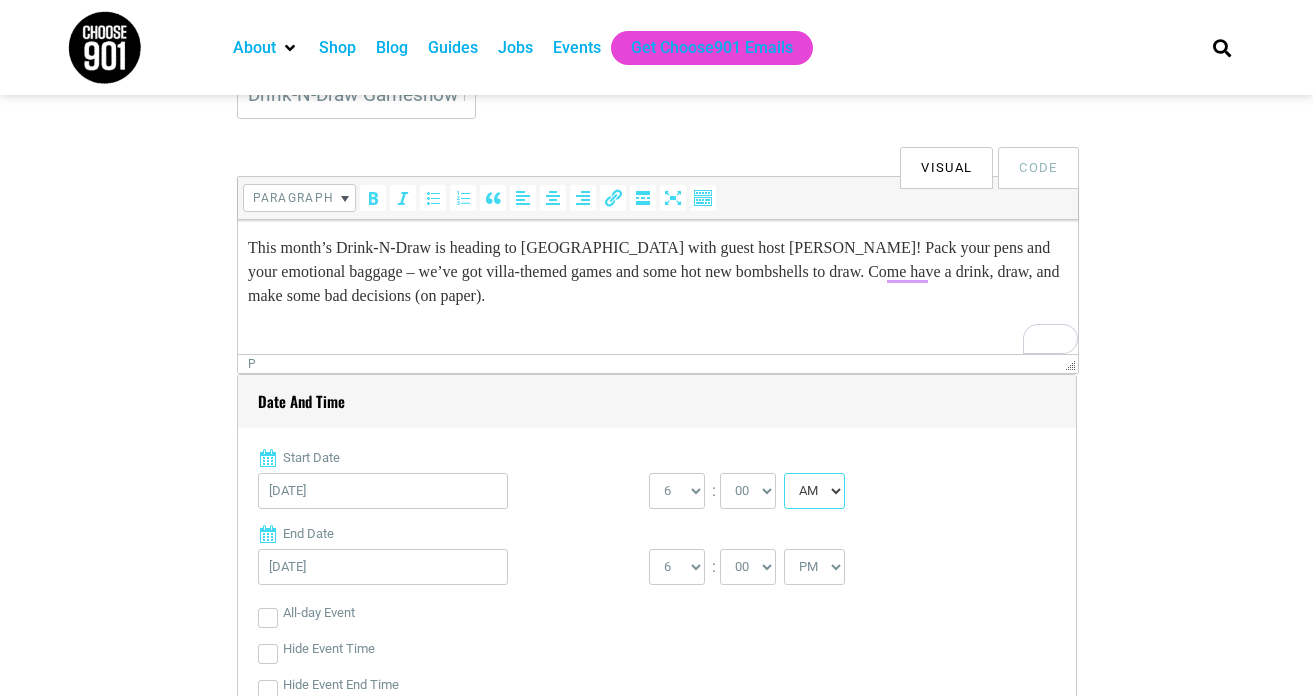 select on "PM" 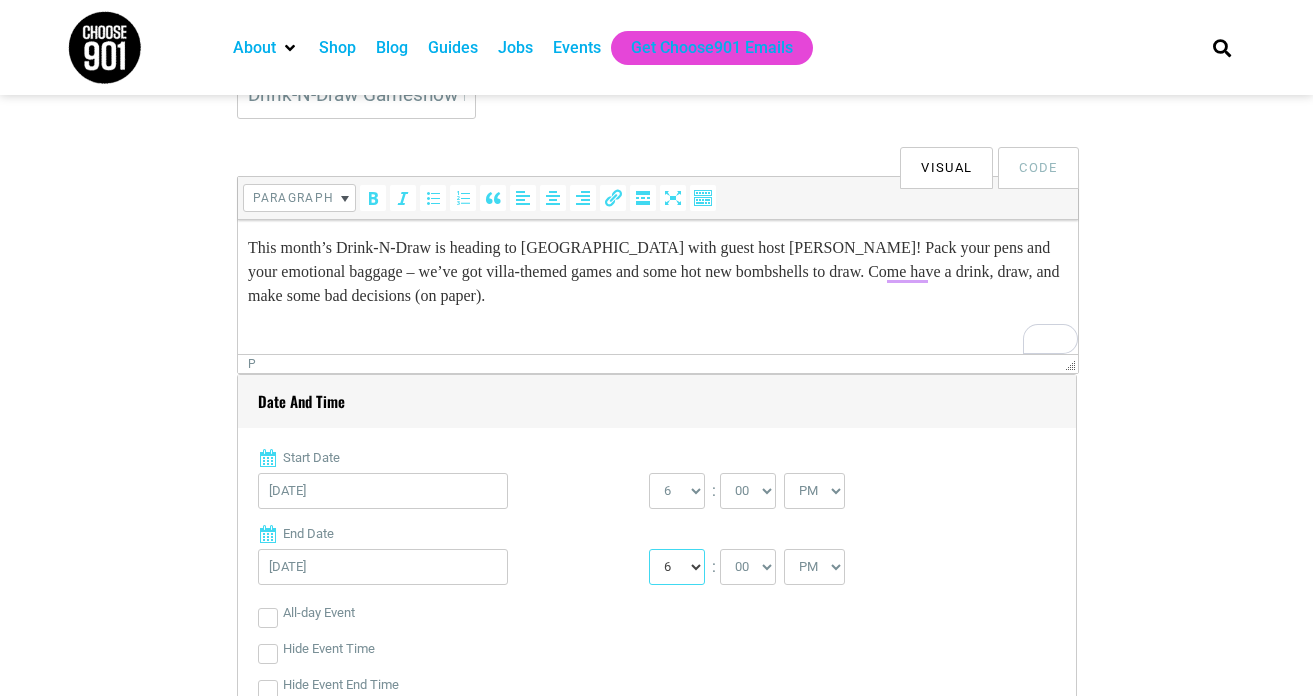 click on "1
2
3
4
5
6
7
8
9
10
11
12" at bounding box center [677, 567] 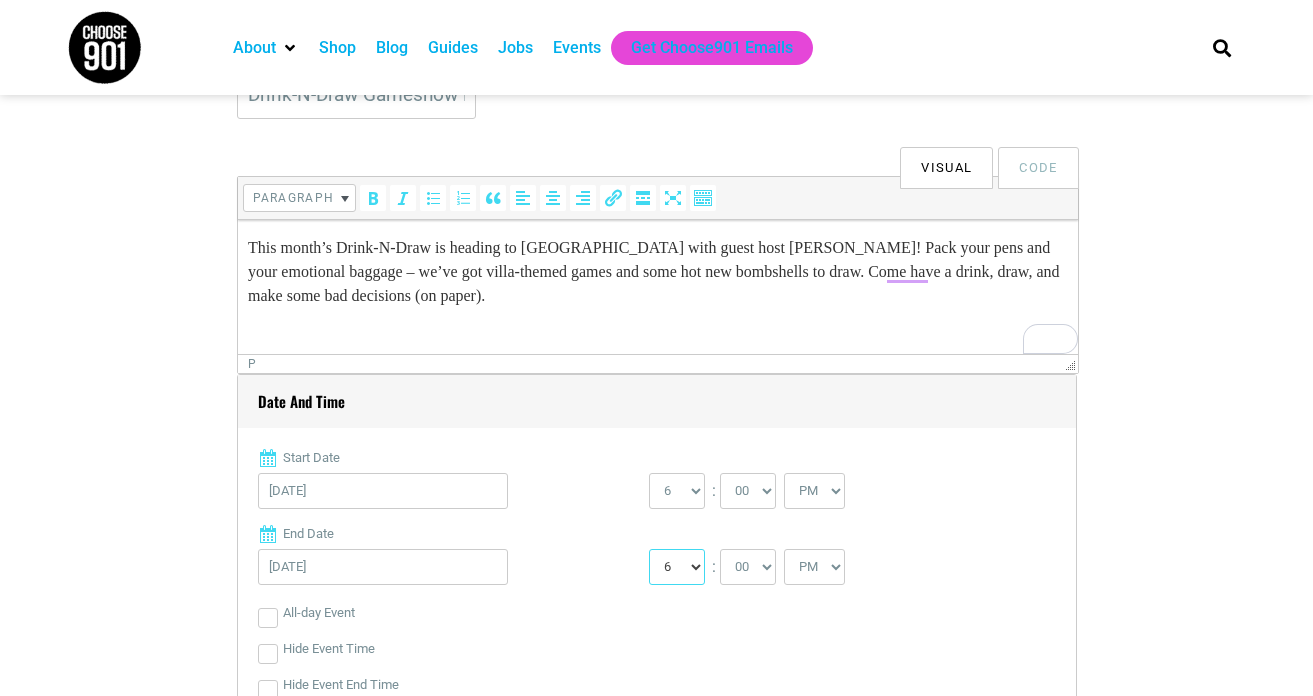 select on "8" 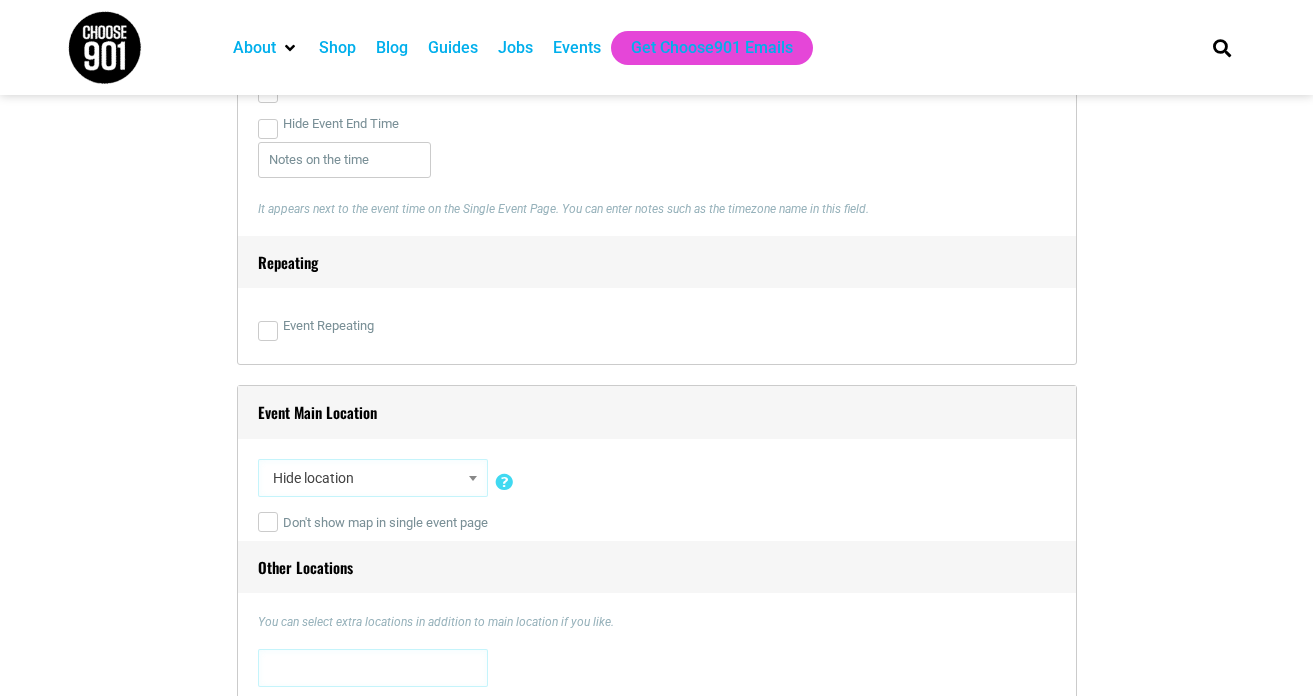 scroll, scrollTop: 1143, scrollLeft: 0, axis: vertical 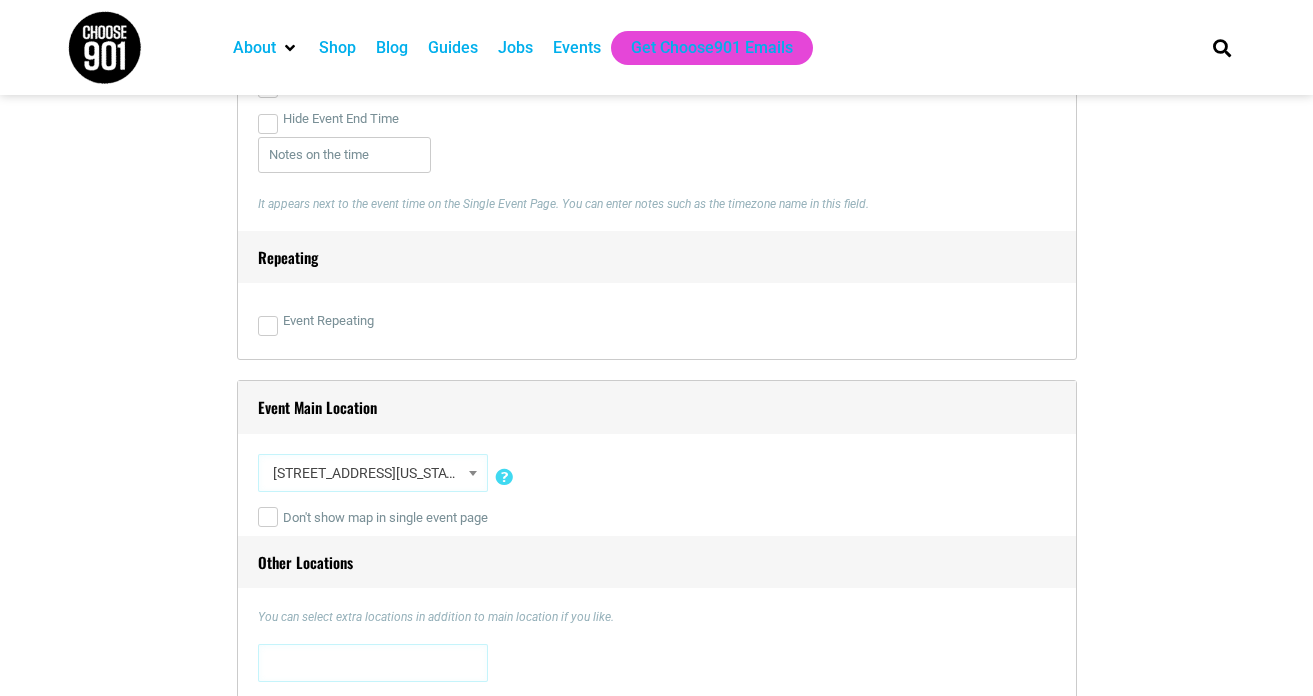 select on "3758" 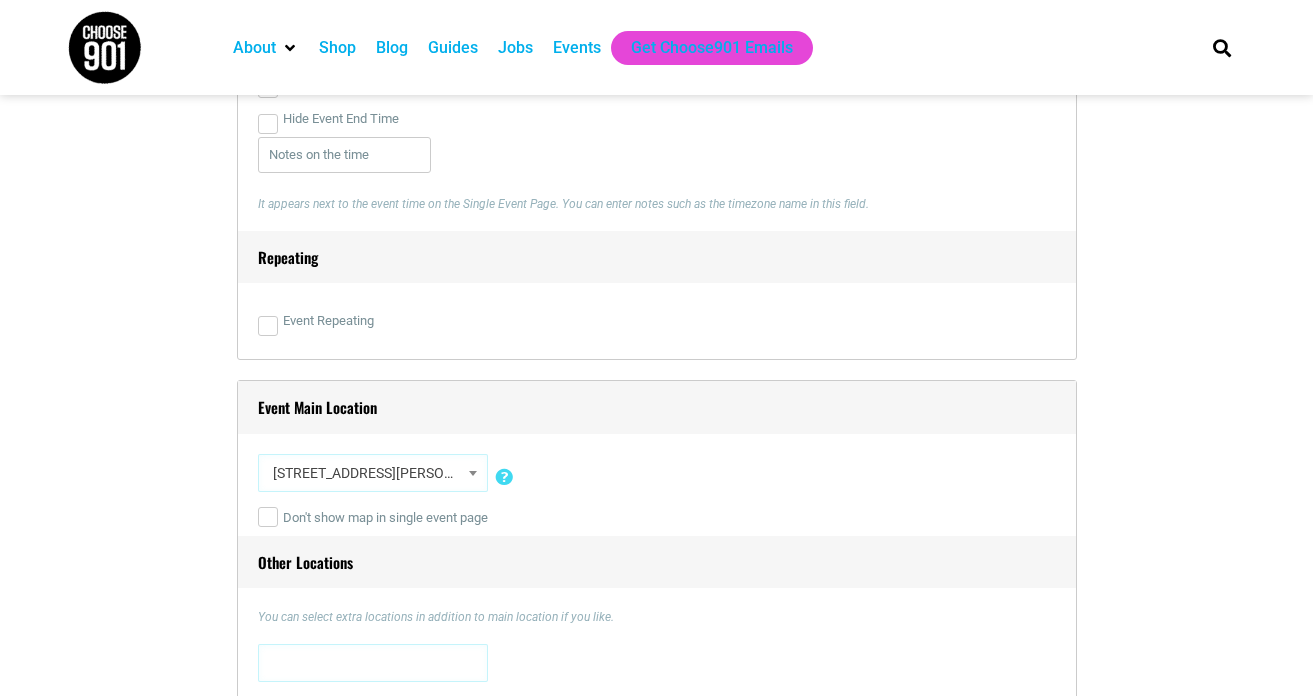 click on "About
Contact Us
Donate
Shop
Blog
Guides
Jobs
Events
Get Choose901 Emails
Search
About
Contact Us
Donate
Shop
Blog
Guides
Jobs
Events
Get Choose901 Emails
Search" at bounding box center [656, 1339] 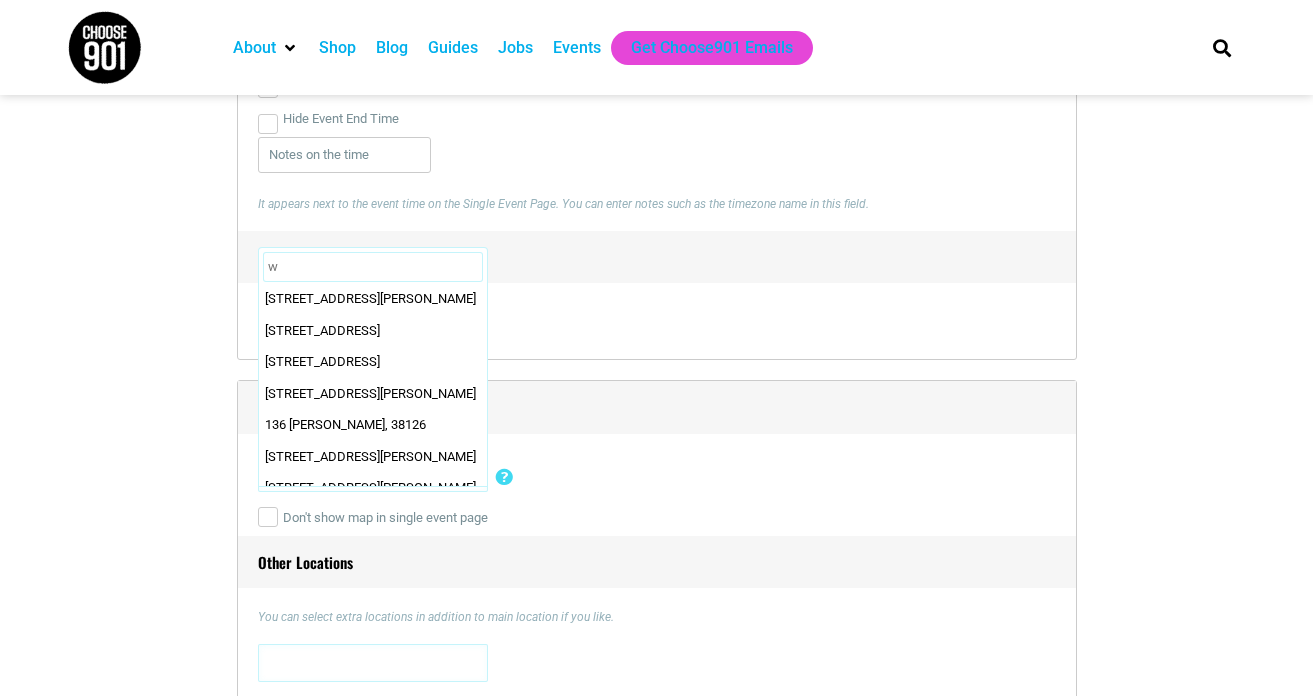 scroll, scrollTop: 0, scrollLeft: 0, axis: both 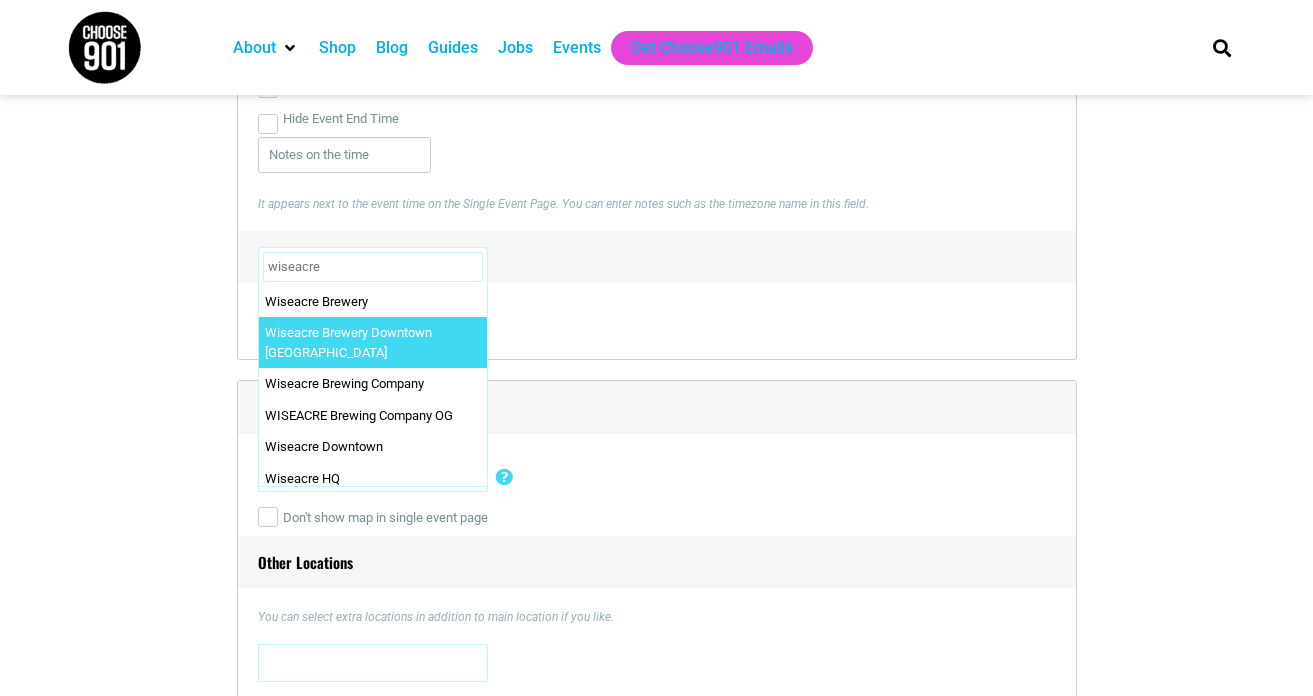 type on "wiseacre" 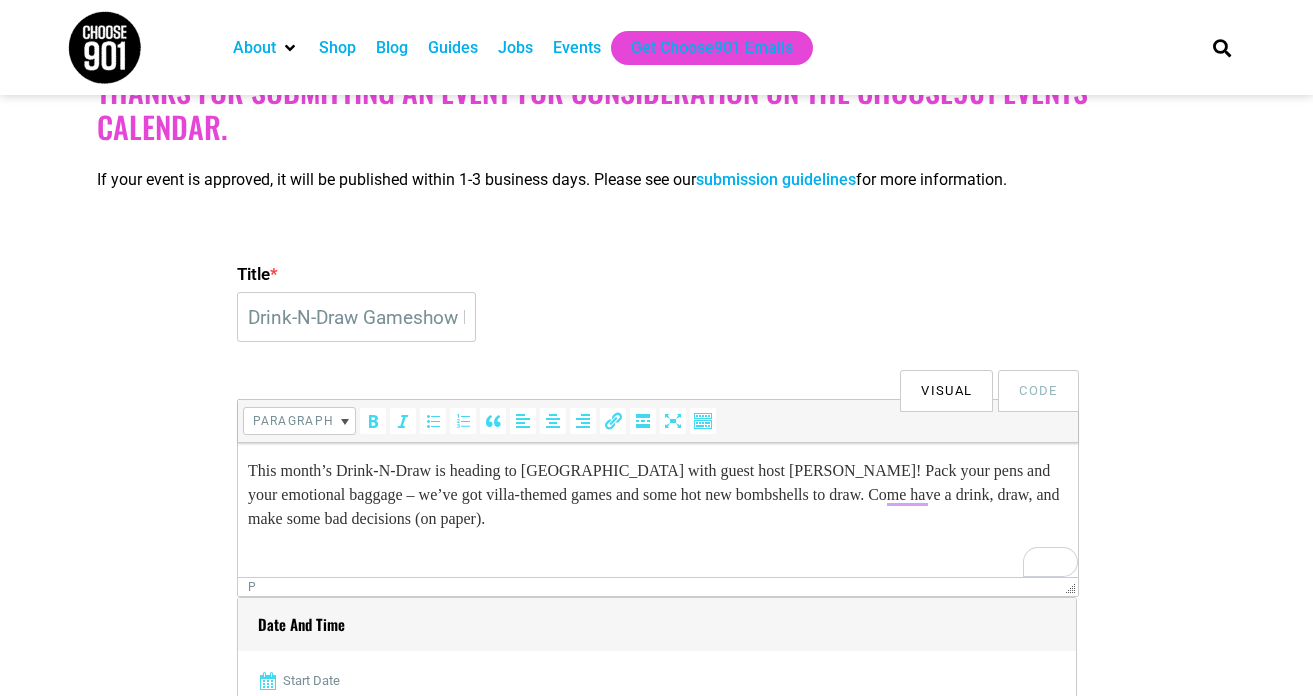 scroll, scrollTop: 346, scrollLeft: 0, axis: vertical 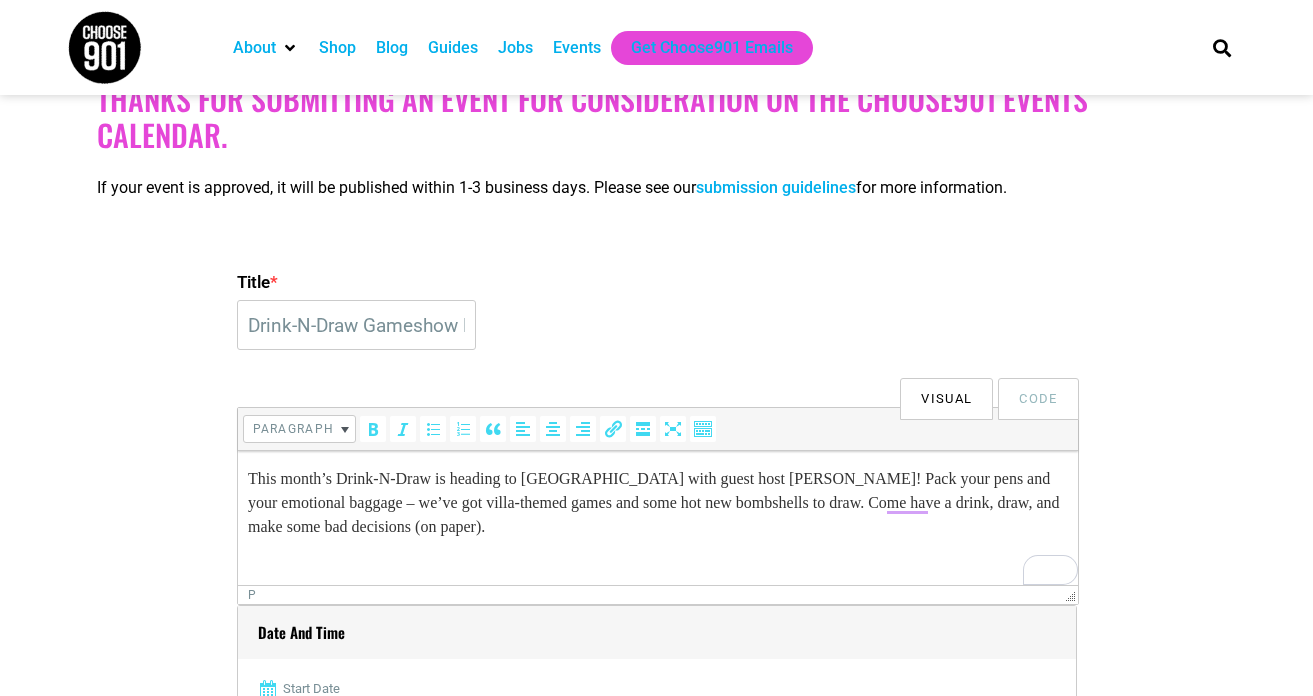 click on "This month’s Drink-N-Draw is heading to [GEOGRAPHIC_DATA] with guest host [PERSON_NAME] ! Pack your pens and your emotional baggage – we’ve got villa-themed games and some hot new bombshells to draw. Come have a drink, draw, and make some bad decisions (on paper)." at bounding box center (657, 503) 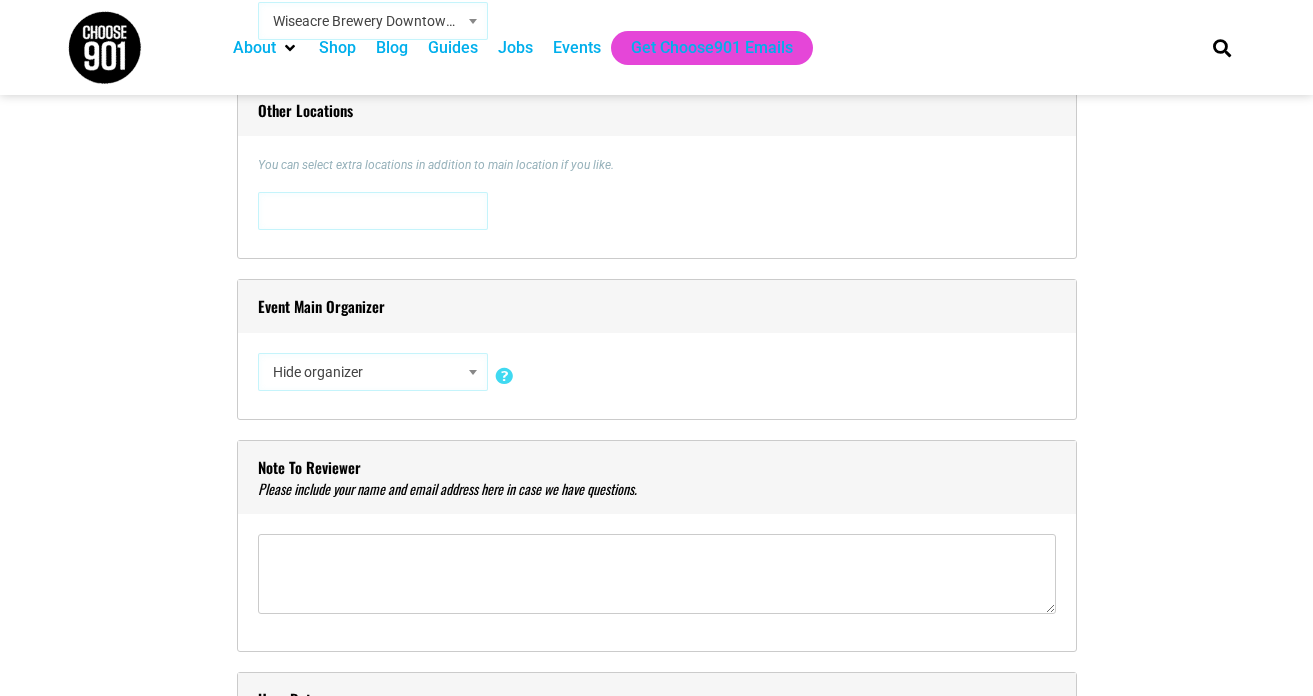 scroll, scrollTop: 1603, scrollLeft: 0, axis: vertical 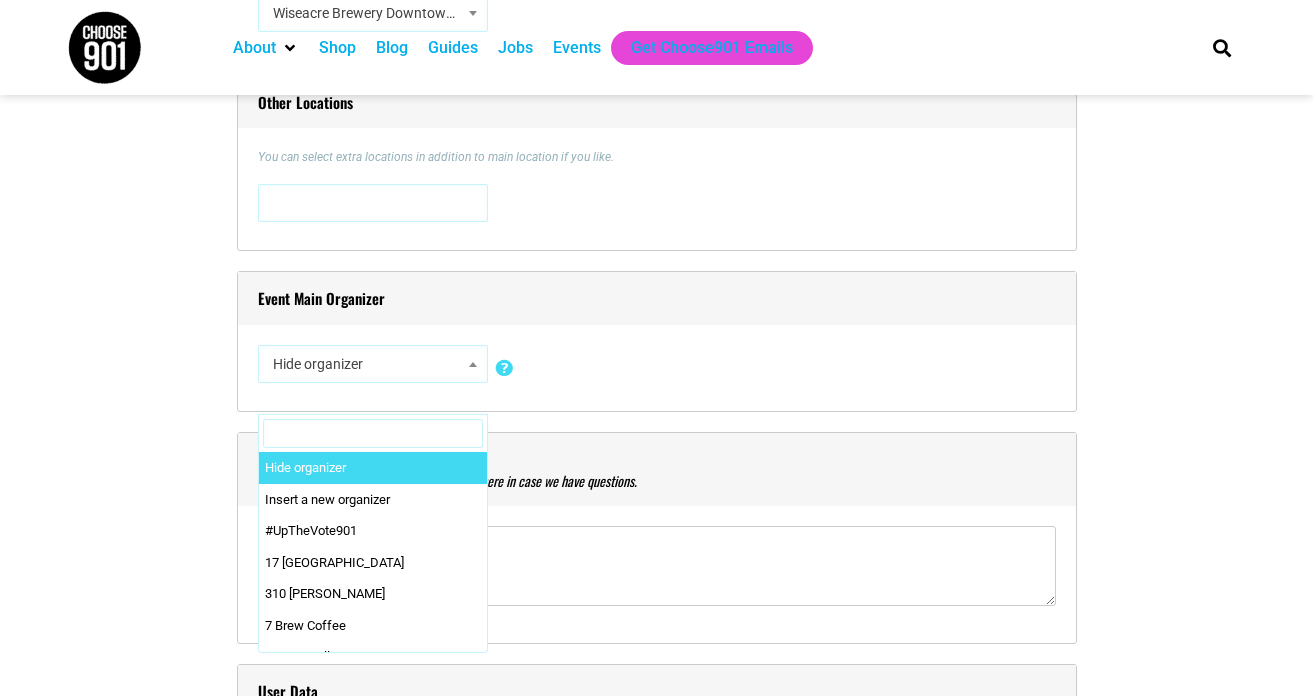 click on "Hide organizer" at bounding box center [373, 364] 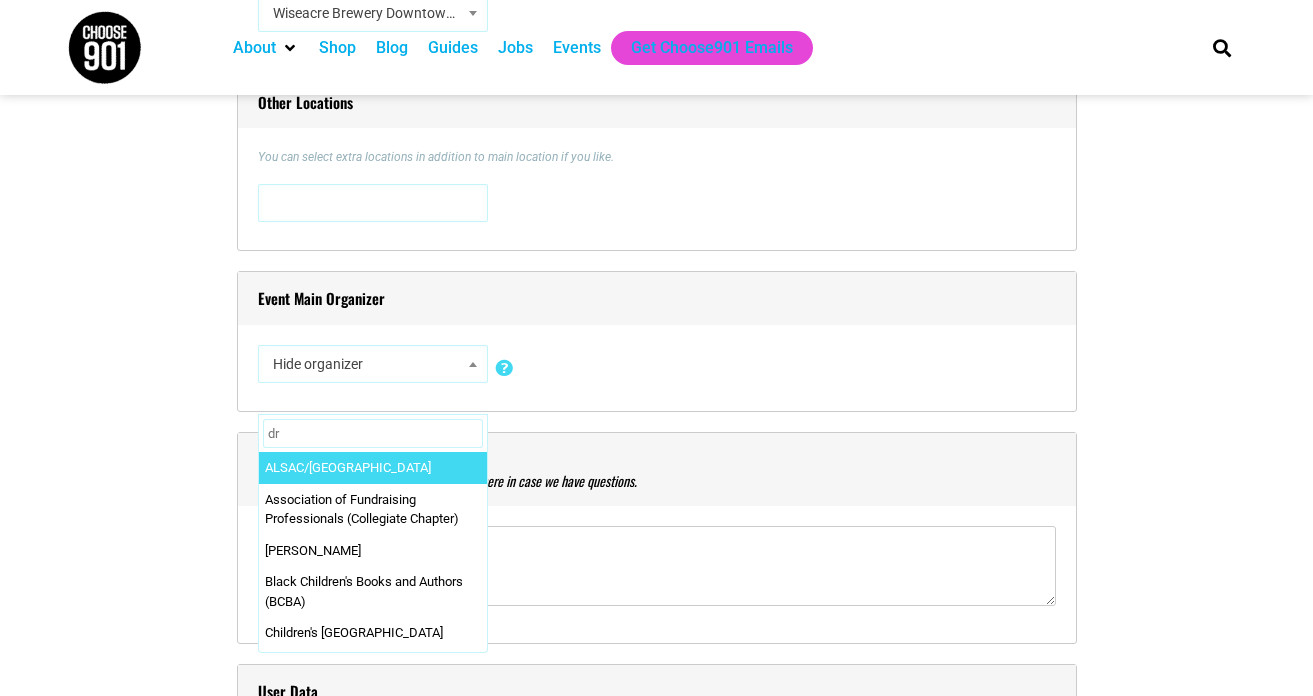 type on "d" 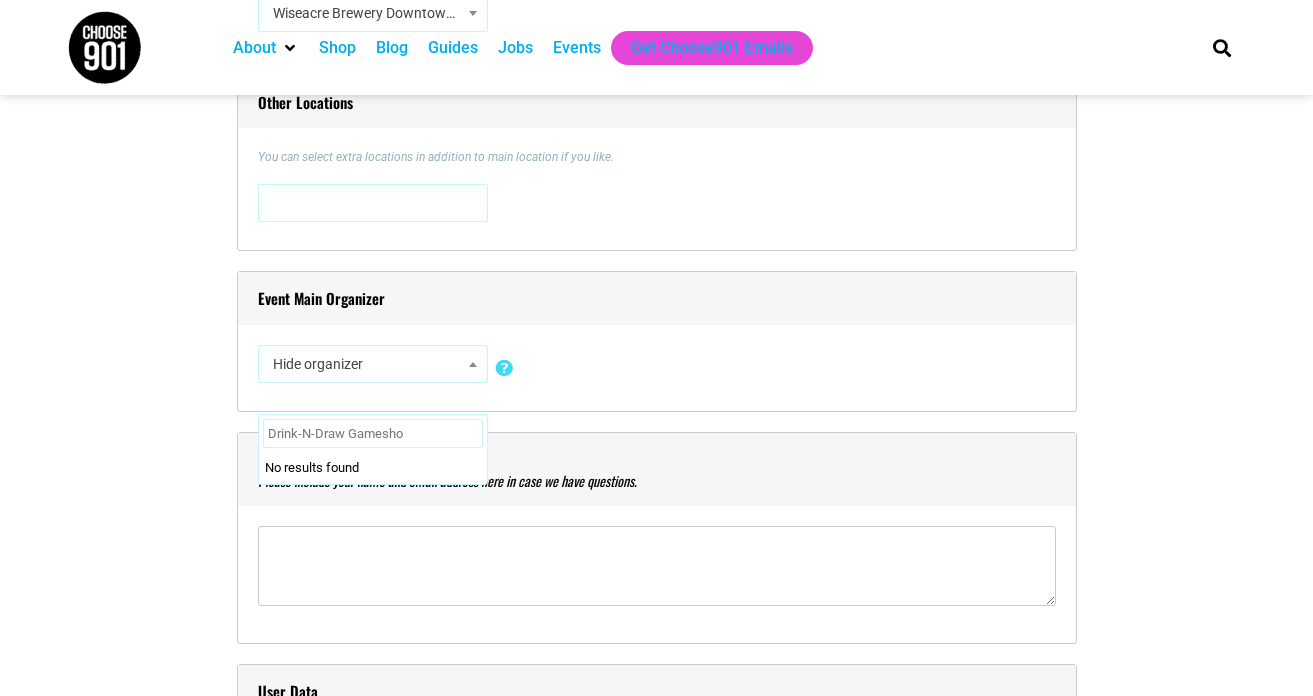 type on "Drink-N-Draw Gameshow" 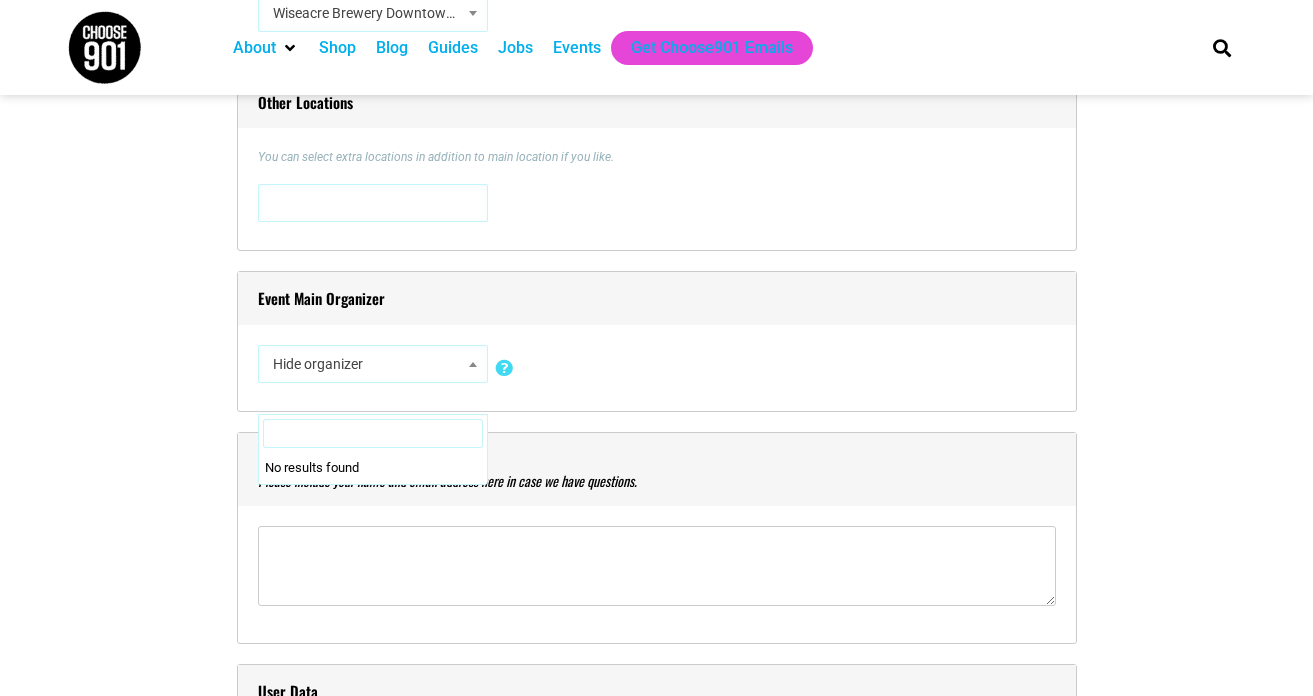 click on "Hide organizer
Insert a new organizer
#UpTheVote901
17 [GEOGRAPHIC_DATA]
310 [PERSON_NAME]
7 Brew Coffee
901 Art Gallery
901 Comics East/901 Games East
901 Games Memphis
901 Wrestling
901: GoVote Coalition
901FitLife
901Goats from Walkapony Goat Ranch
901PT
901Volleyball
A Brighter U Counseling
A Way Out
AAF Memphis
AAPI Heritage Month Memphis
[PERSON_NAME]
Abandoned Antiques
Absent Friends
Acute Inflections
Advance [GEOGRAPHIC_DATA]
Aerial Ozuzu
AFABulous &amp
African American Wellness Agency
Agape Child and Family Services
AgLaunch
Agricenter Farmers Market
Aktion Kat!" at bounding box center (657, 368) 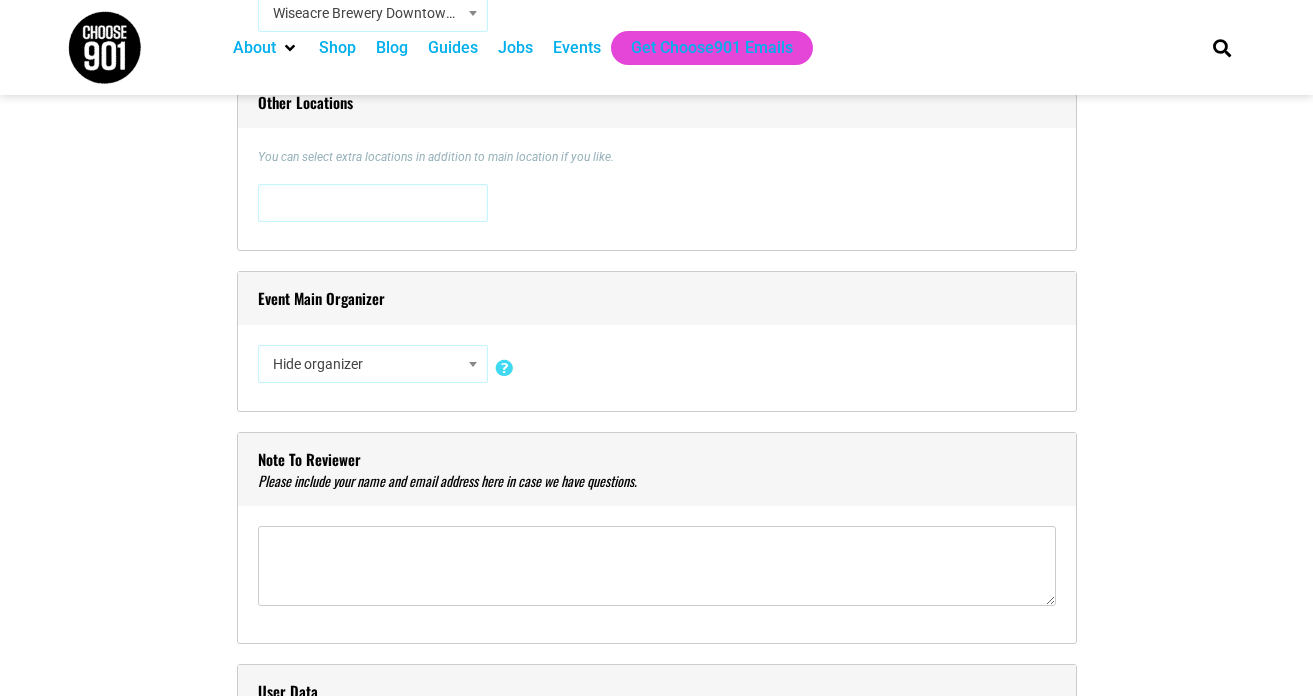 click on "Hide organizer" at bounding box center (373, 364) 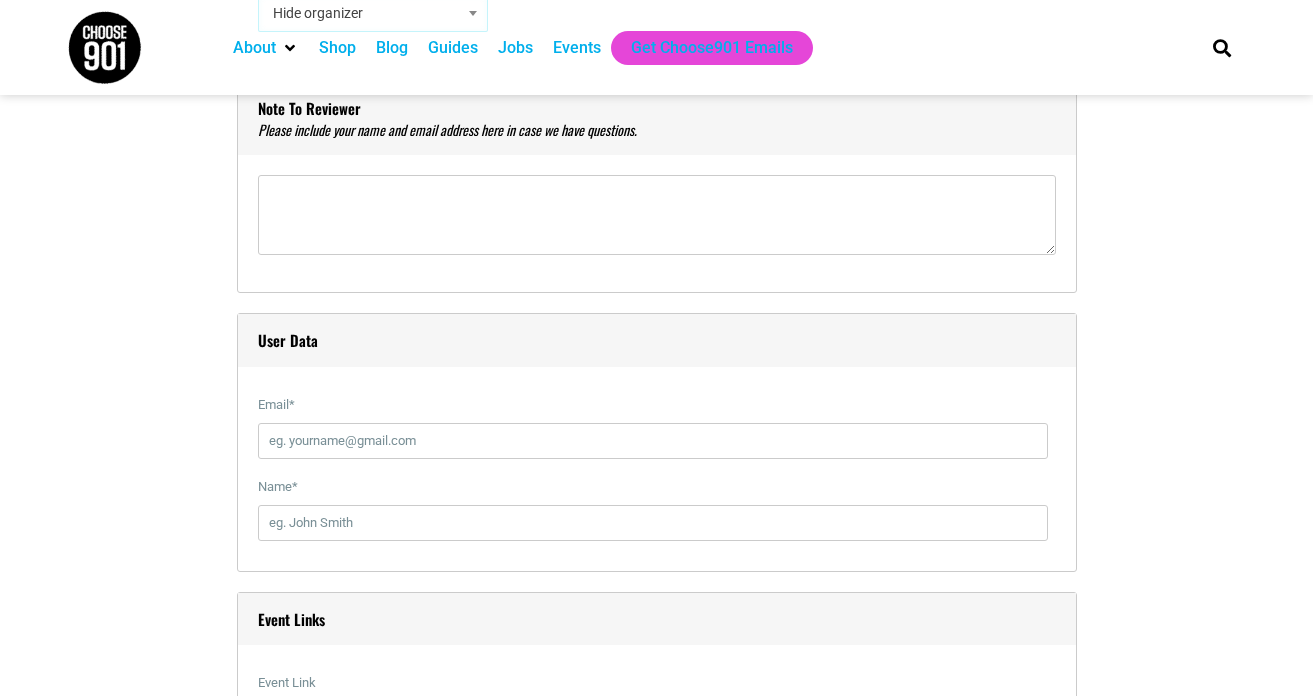 scroll, scrollTop: 1967, scrollLeft: 0, axis: vertical 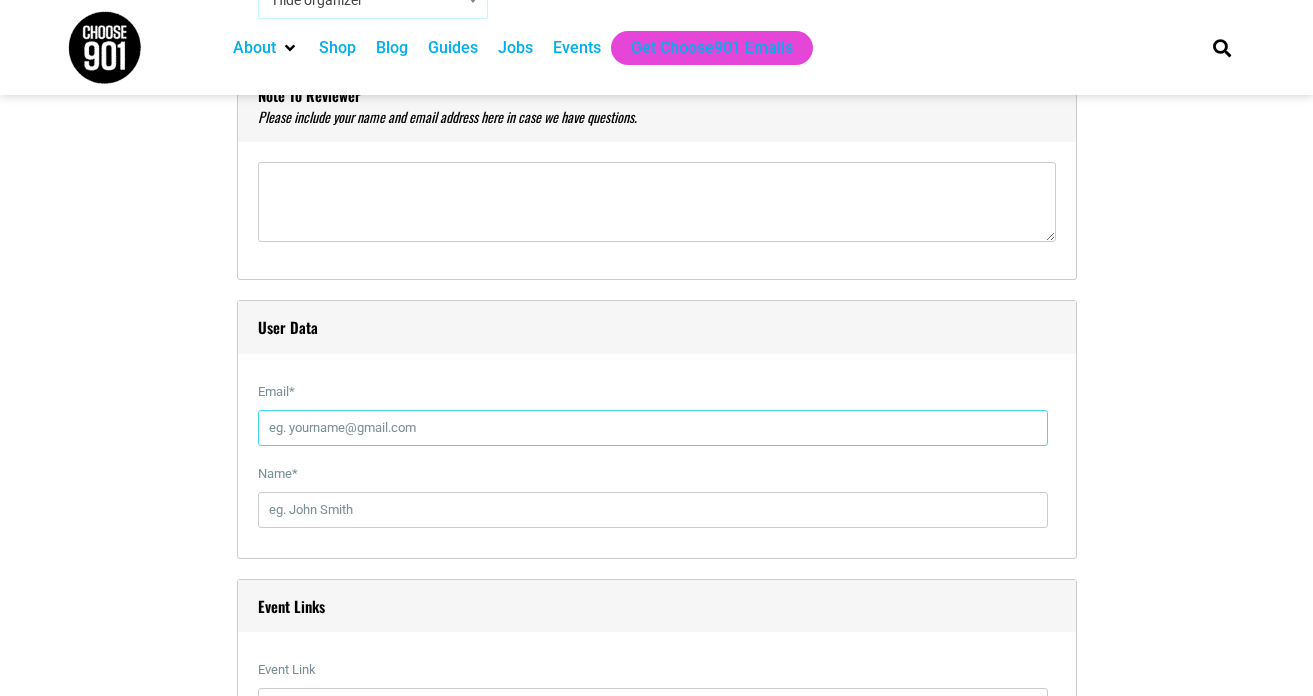 click on "Email *" at bounding box center (653, 428) 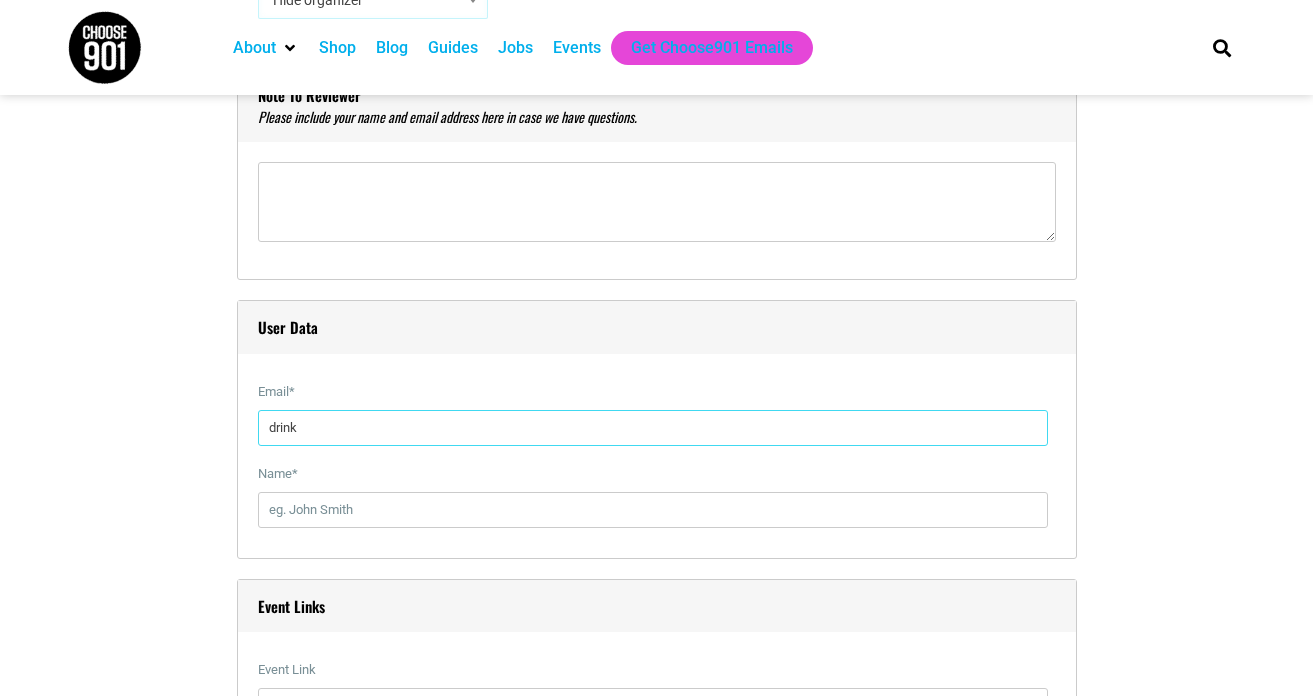 type on "[EMAIL_ADDRESS][DOMAIN_NAME]" 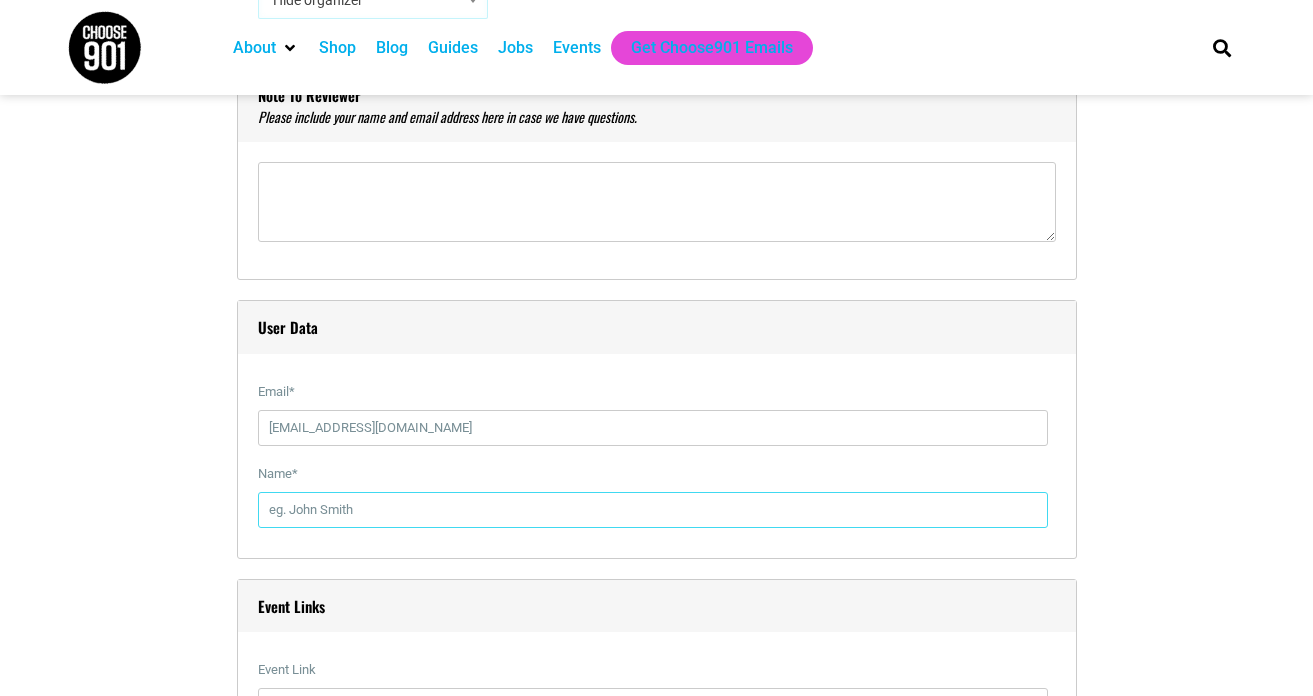click on "Name *" at bounding box center (653, 510) 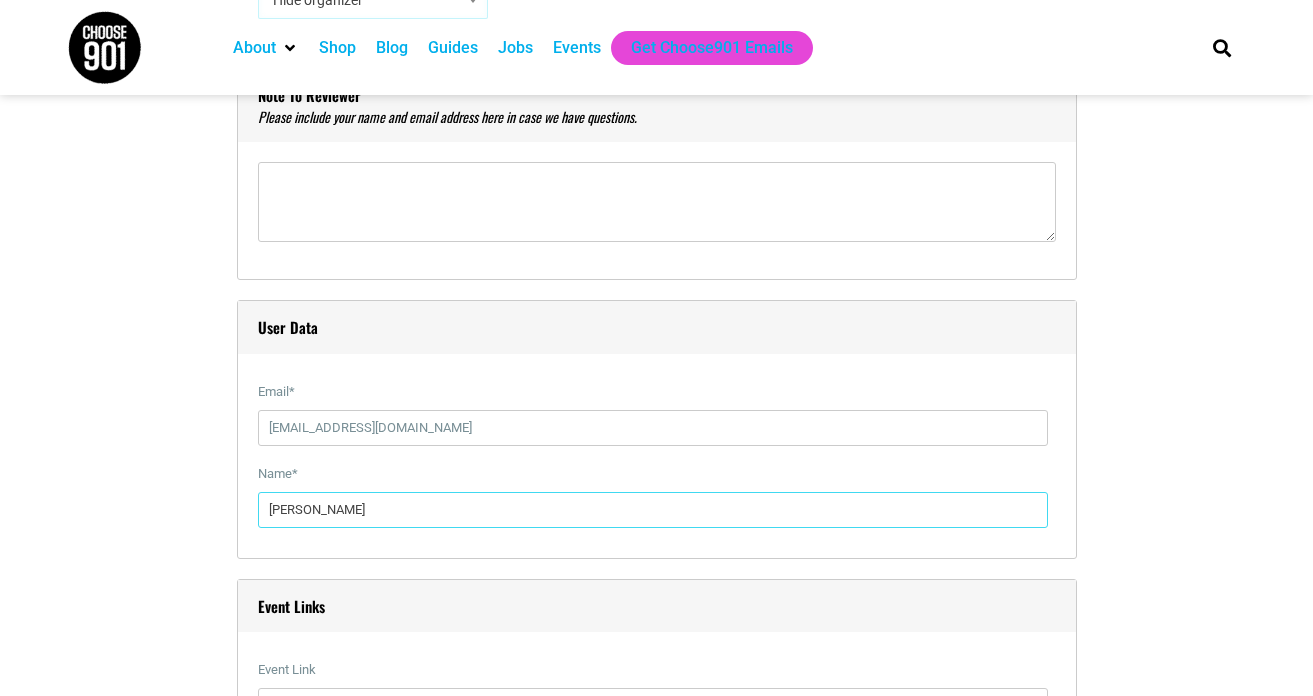 type on "[PERSON_NAME]" 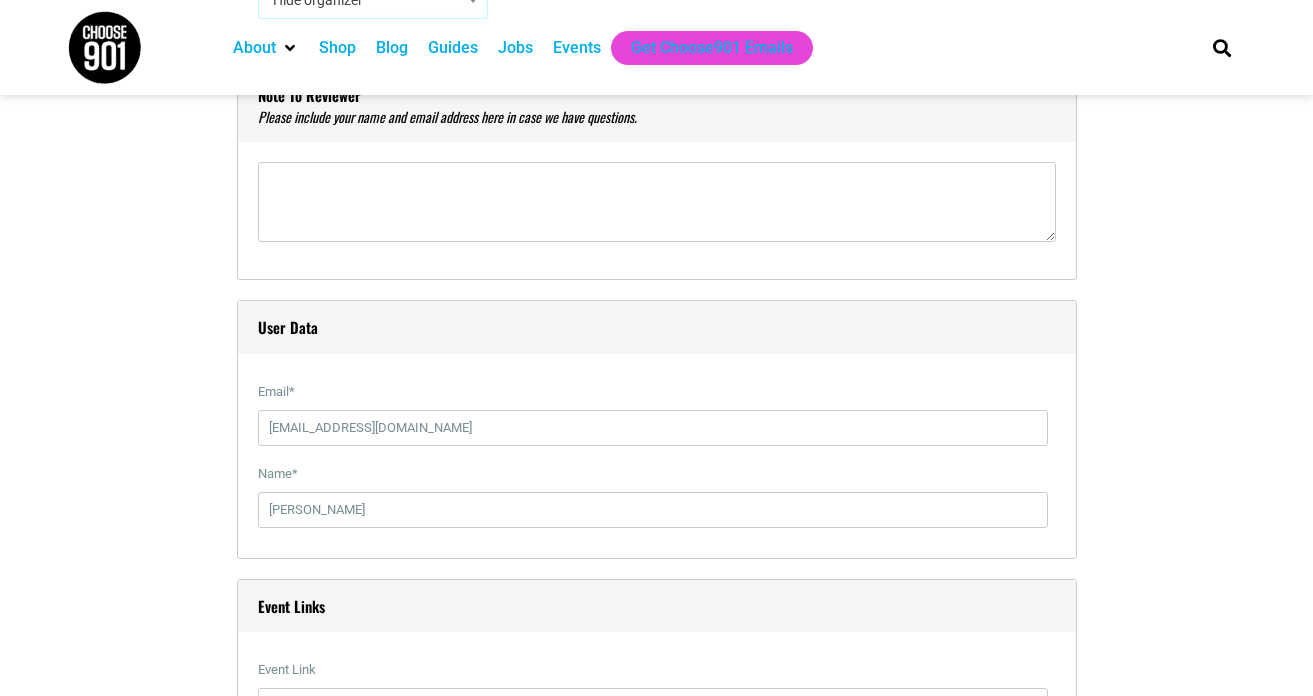 click on "User Data
Email *
[EMAIL_ADDRESS][DOMAIN_NAME]
Name *
[PERSON_NAME]
Event Links
Event Link
If you fill it, it will replace the default event page link. Insert full link including http(s)://
More Info  *
This link will appear on the single event page. Insert full link including http(s)://
Event Cost
Film" at bounding box center (657, 1252) 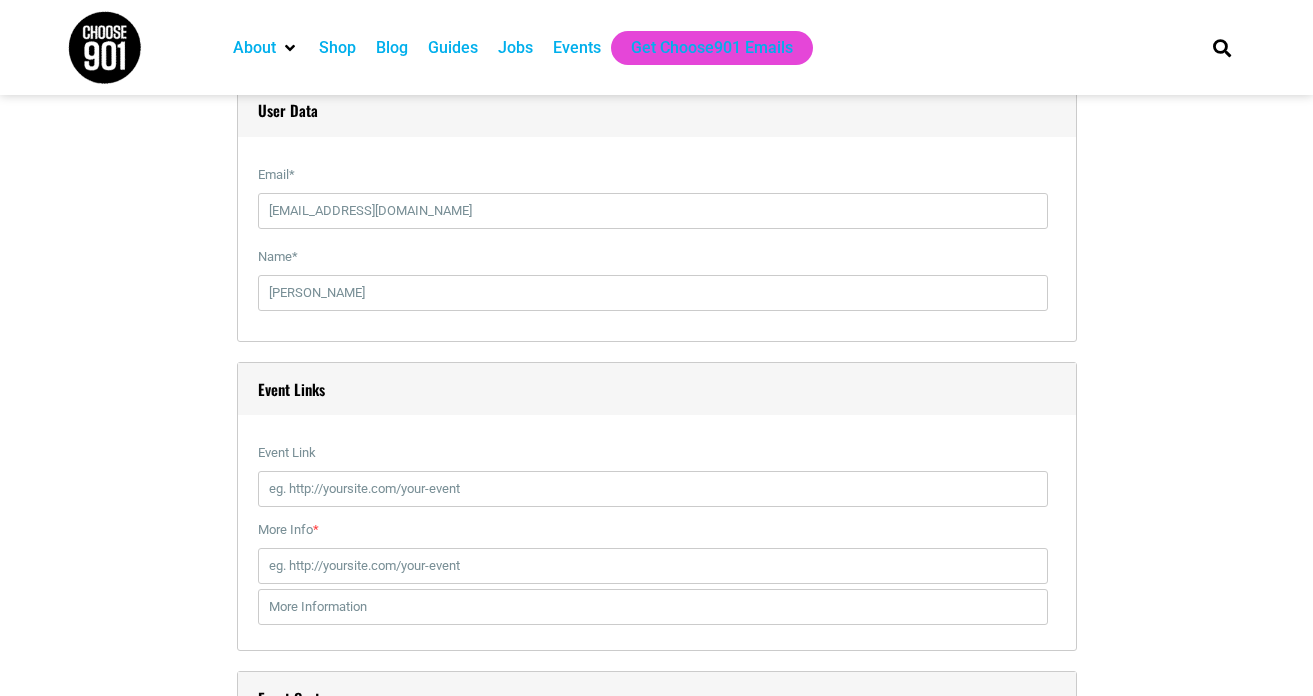 scroll, scrollTop: 2203, scrollLeft: 0, axis: vertical 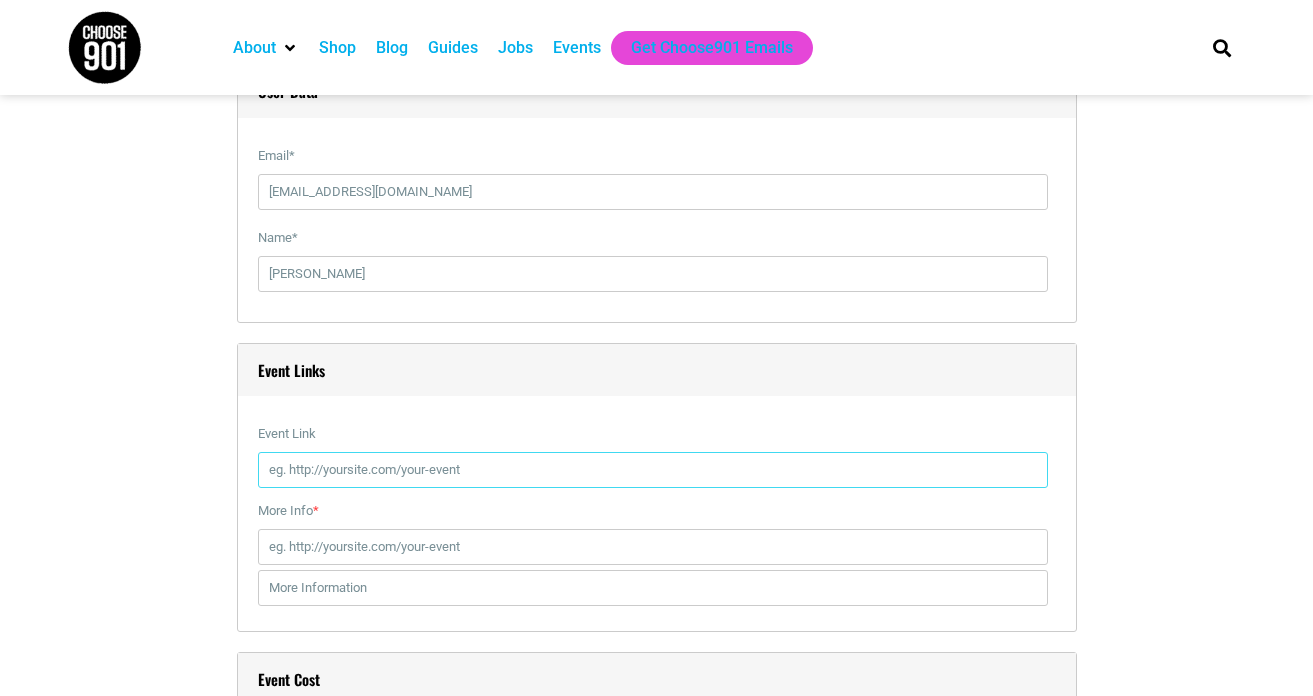 click on "Event Link" at bounding box center (653, 470) 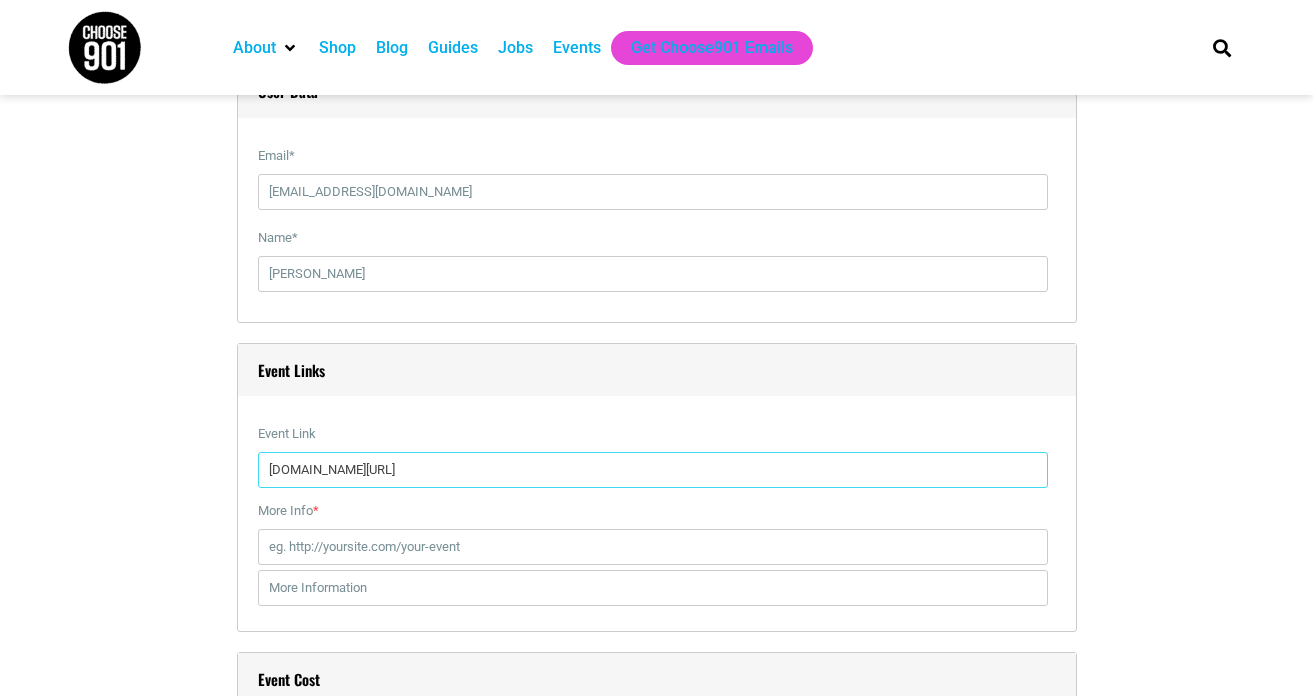 type on "[DOMAIN_NAME][URL]" 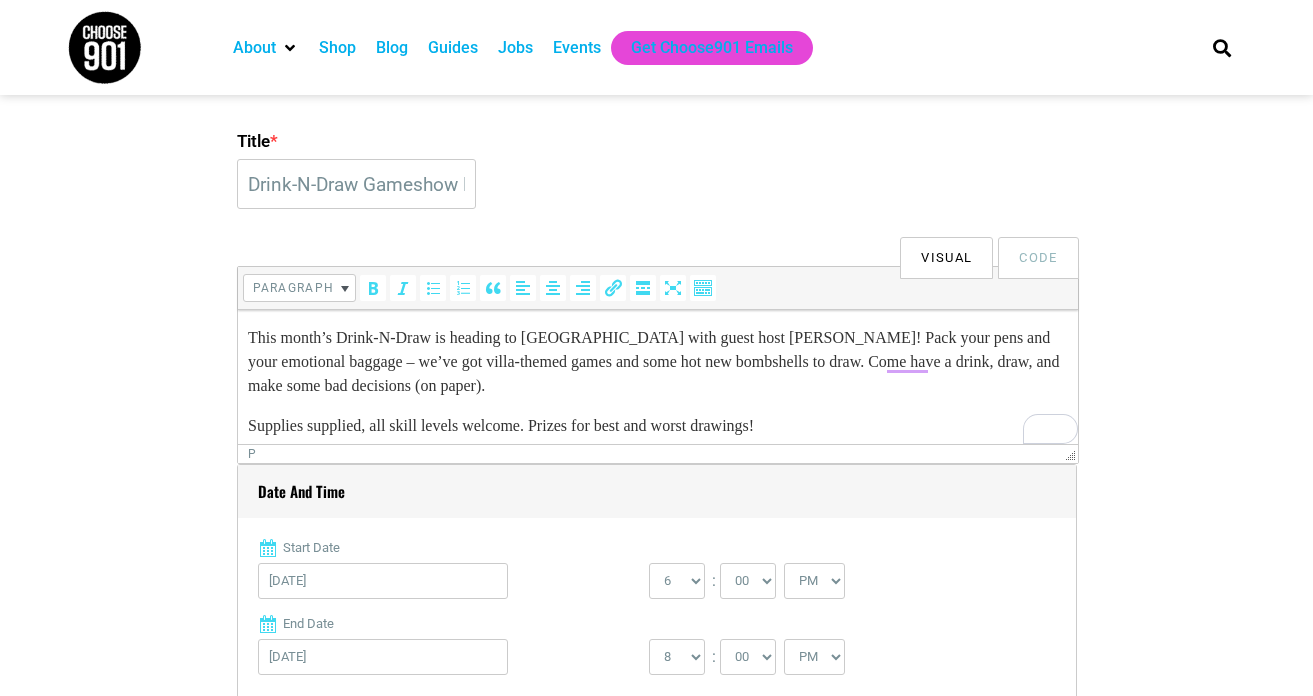 scroll, scrollTop: 488, scrollLeft: 0, axis: vertical 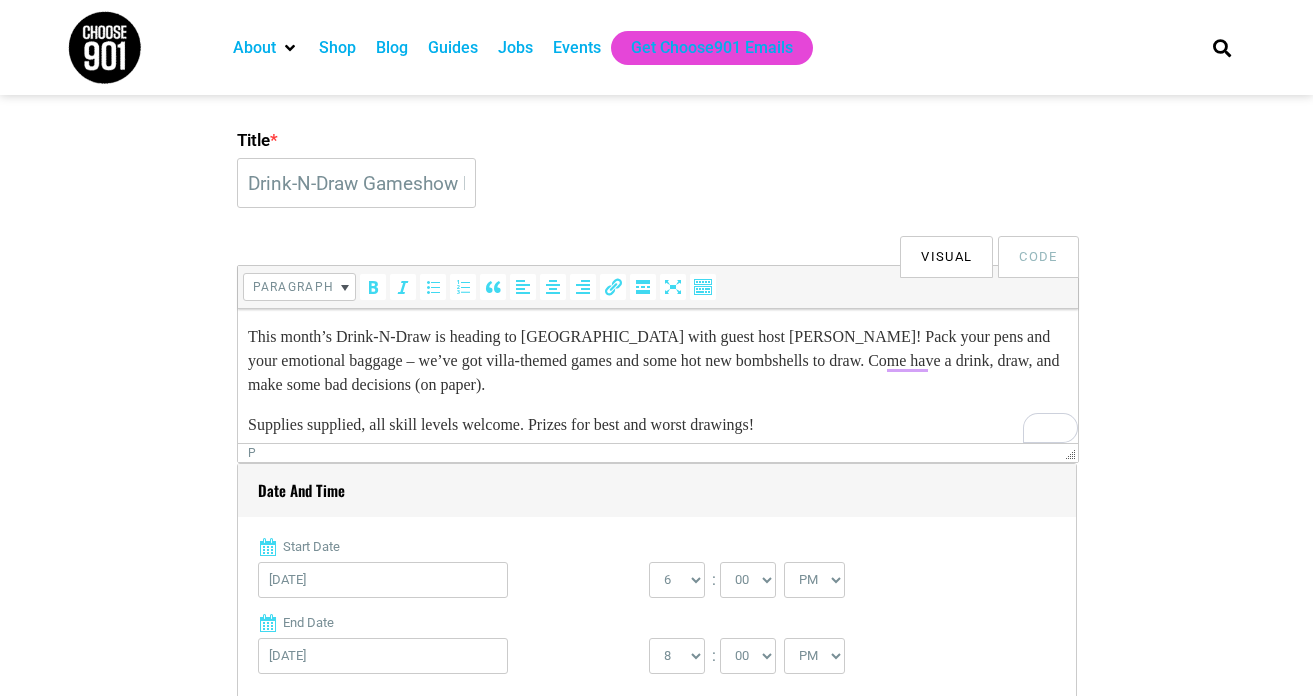 click on "This month’s Drink-N-Draw is heading to [GEOGRAPHIC_DATA] with guest host [PERSON_NAME] ! Pack your pens and your emotional baggage – we’ve got villa-themed games and some hot new bombshells to draw. Come have a drink, draw, and make some bad decisions (on paper). Supplies supplied, all skill levels welcome. Prizes for best and worst drawings!" at bounding box center [657, 381] 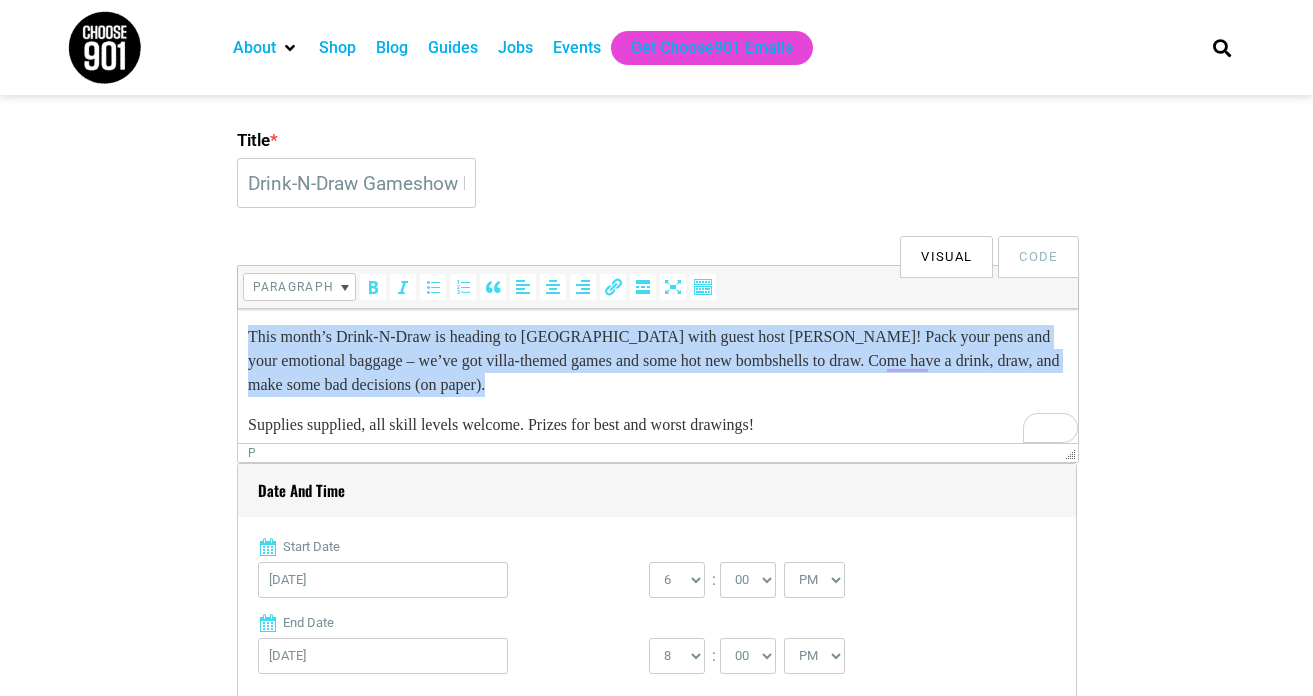 copy on "This month’s Drink-N-Draw is heading to [GEOGRAPHIC_DATA] with guest host [PERSON_NAME] ! Pack your pens and your emotional baggage – we’ve got villa-themed games and some hot new bombshells to draw. Come have a drink, draw, and make some bad decisions (on paper)." 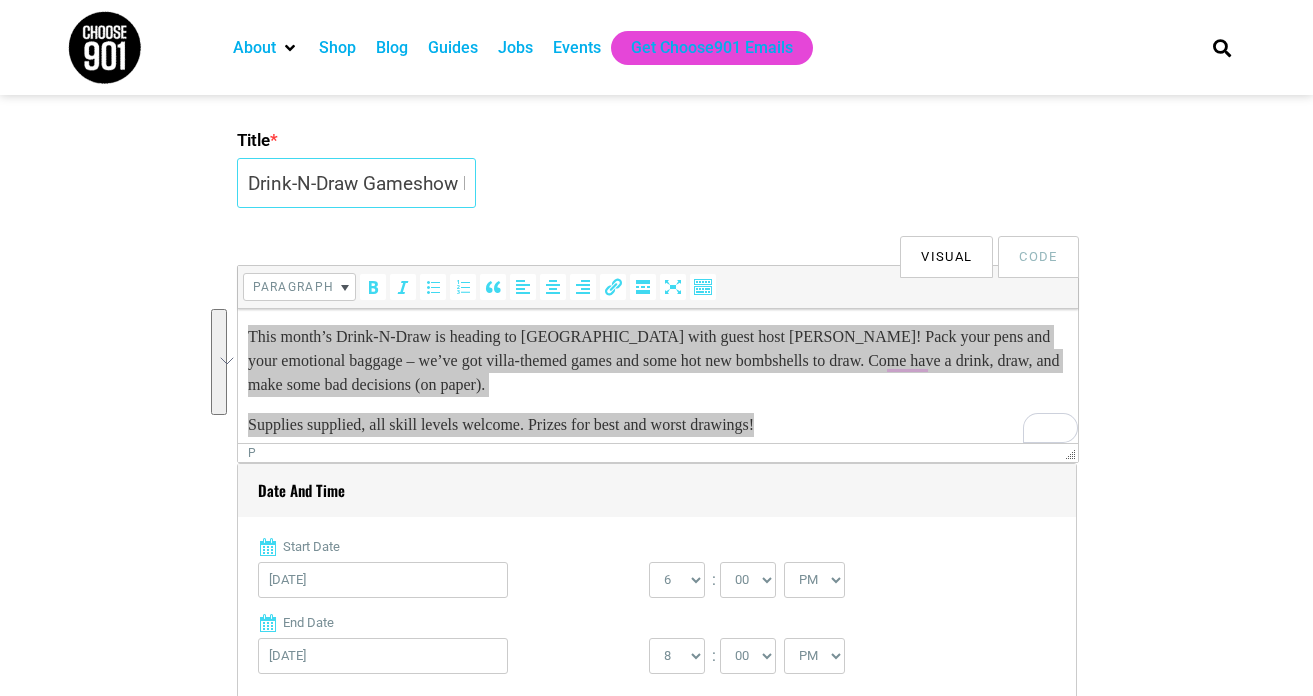 scroll, scrollTop: 0, scrollLeft: 264, axis: horizontal 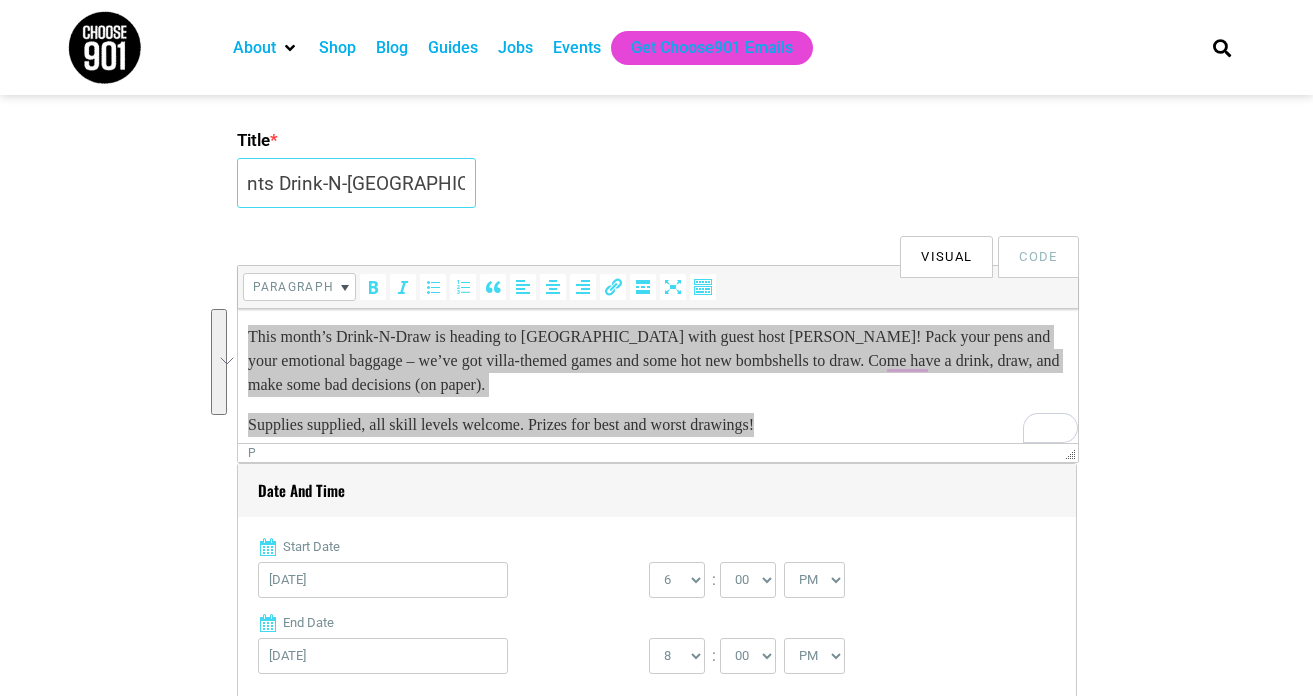 drag, startPoint x: 400, startPoint y: 182, endPoint x: 540, endPoint y: 182, distance: 140 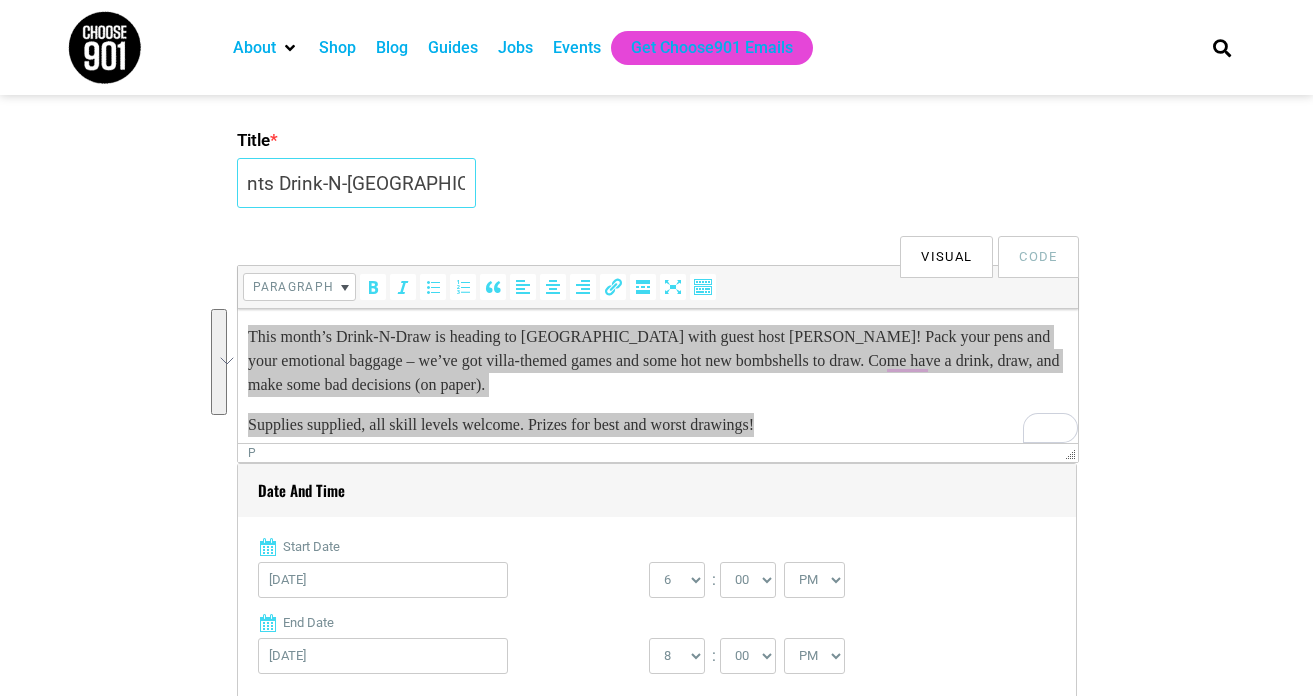 click on "Drink-N-Draw Gameshow Presents Drink-N-[GEOGRAPHIC_DATA]" at bounding box center (356, 183) 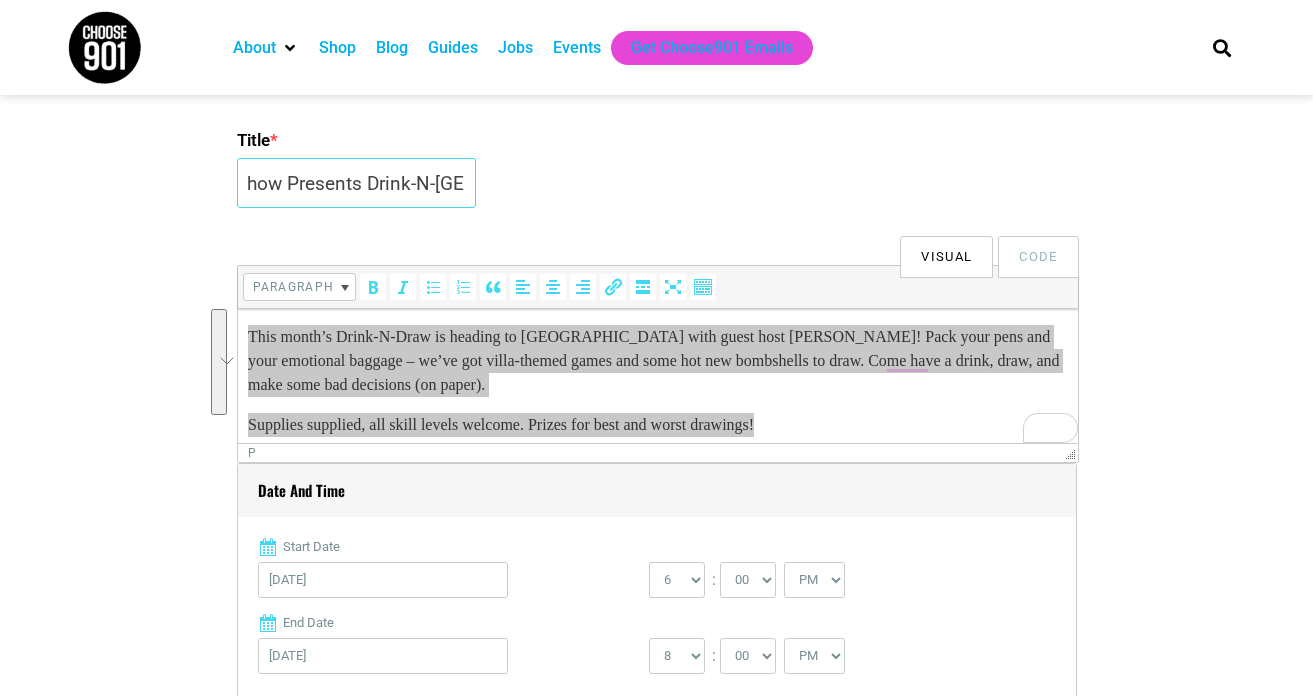 scroll, scrollTop: 0, scrollLeft: 168, axis: horizontal 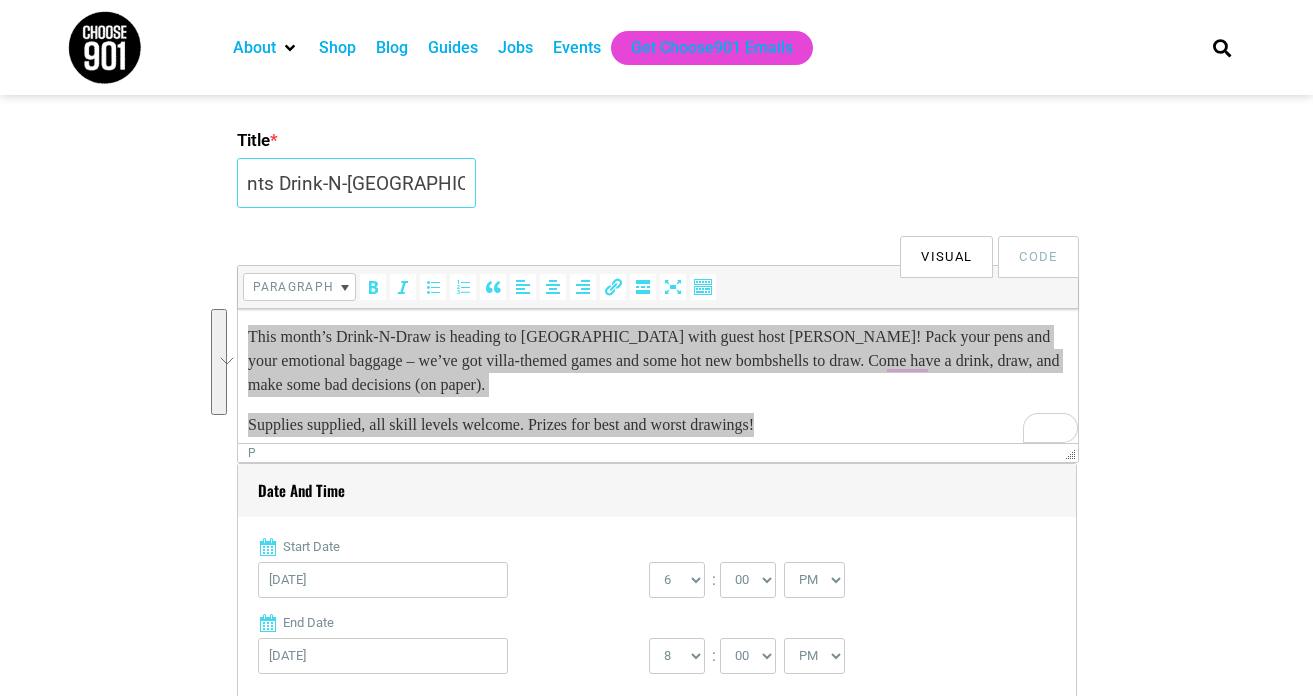 drag, startPoint x: 293, startPoint y: 183, endPoint x: 573, endPoint y: 199, distance: 280.45676 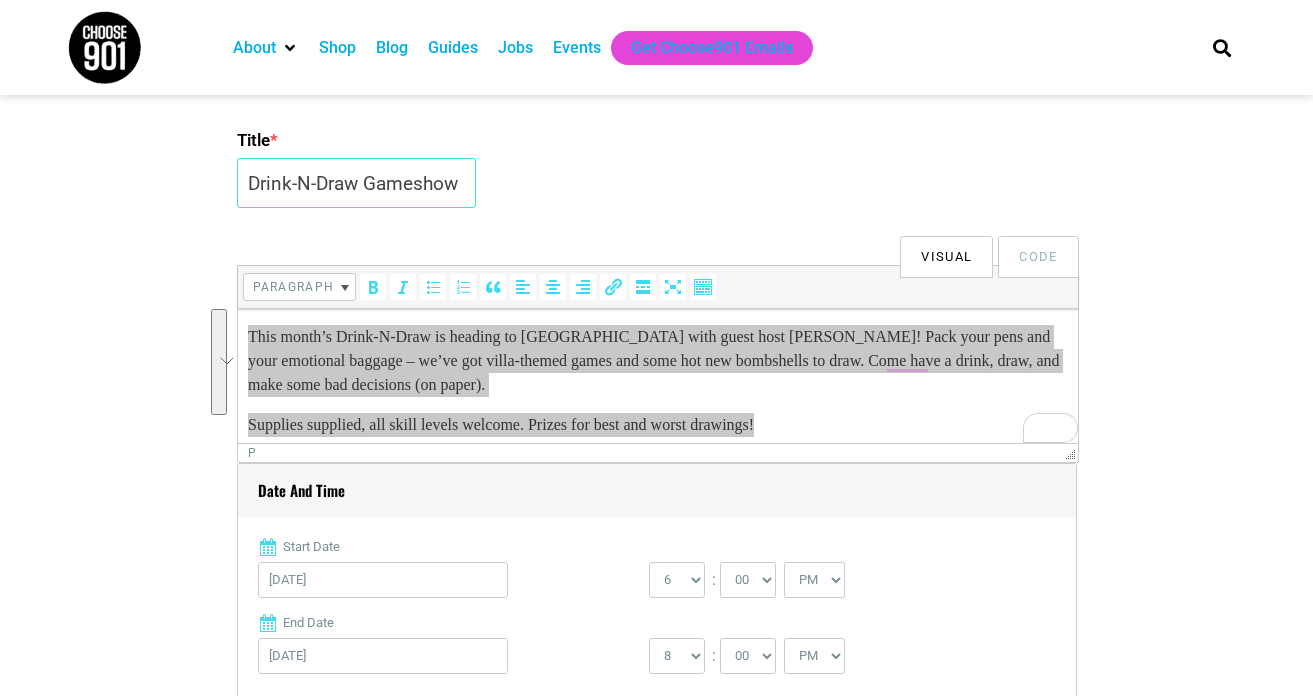 scroll, scrollTop: 0, scrollLeft: 8, axis: horizontal 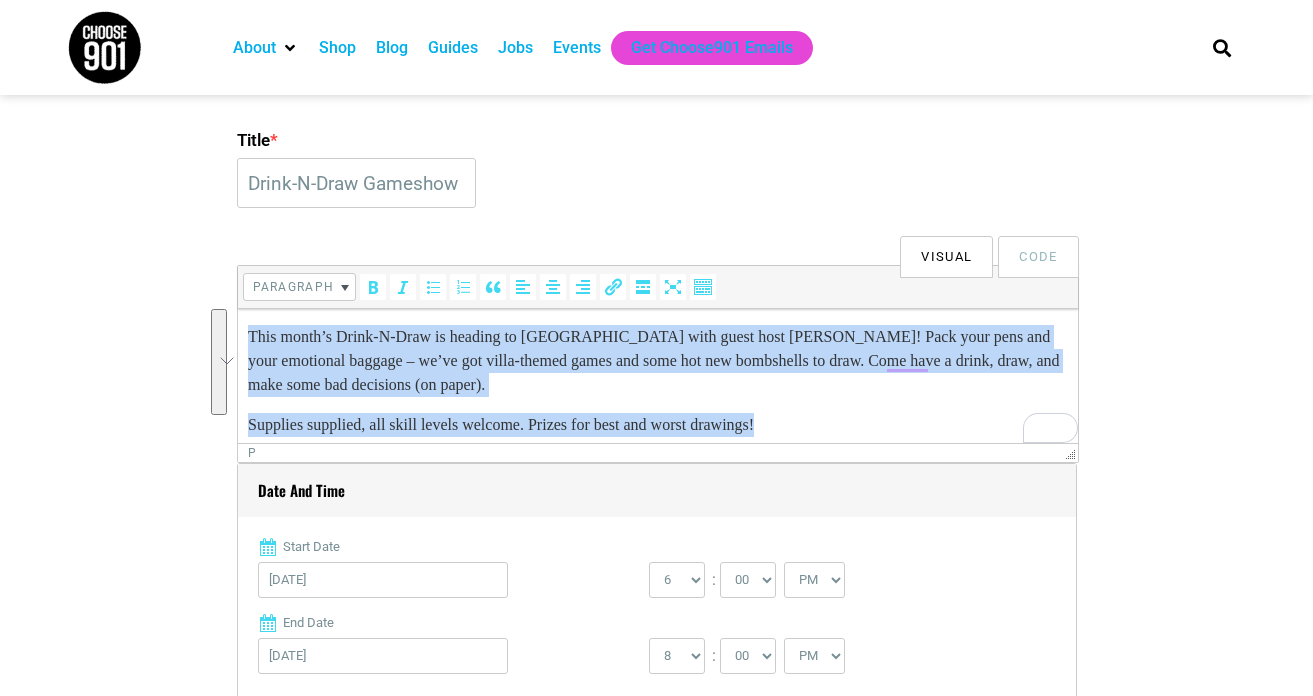 click on "This month’s Drink-N-Draw is heading to [GEOGRAPHIC_DATA] with guest host [PERSON_NAME] ! Pack your pens and your emotional baggage – we’ve got villa-themed games and some hot new bombshells to draw. Come have a drink, draw, and make some bad decisions (on paper)." at bounding box center (657, 361) 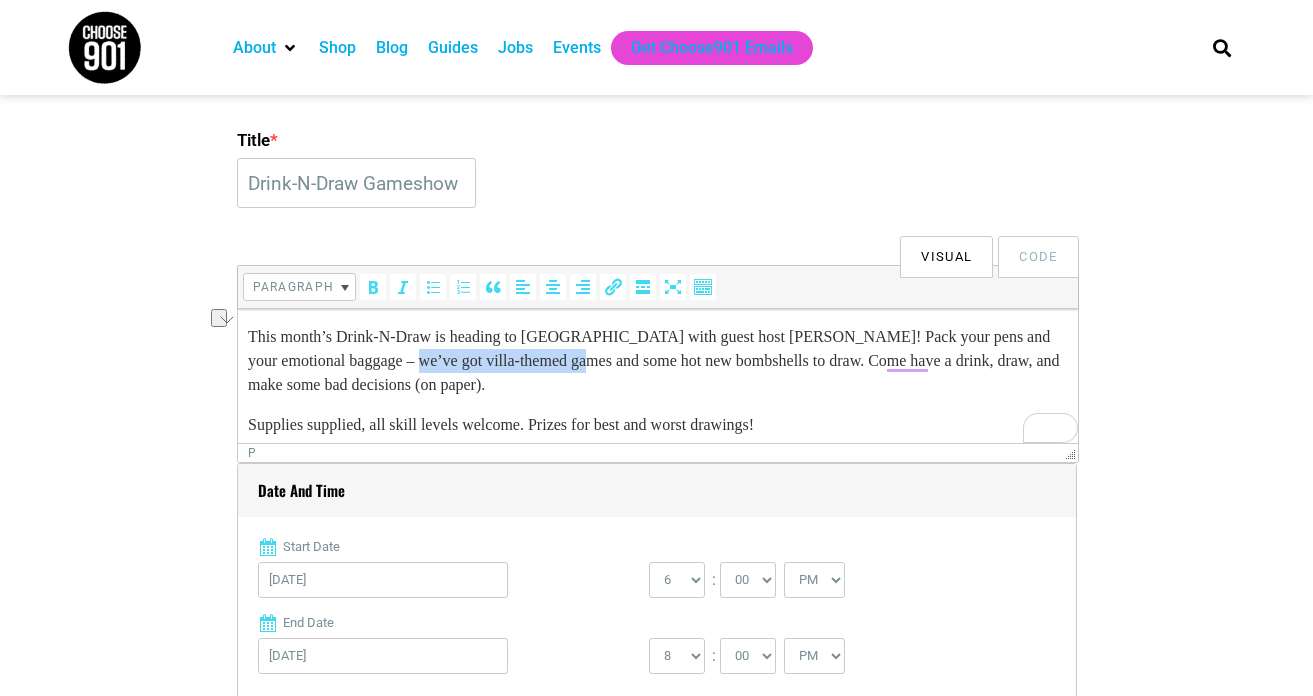 drag, startPoint x: 396, startPoint y: 360, endPoint x: 572, endPoint y: 372, distance: 176.40862 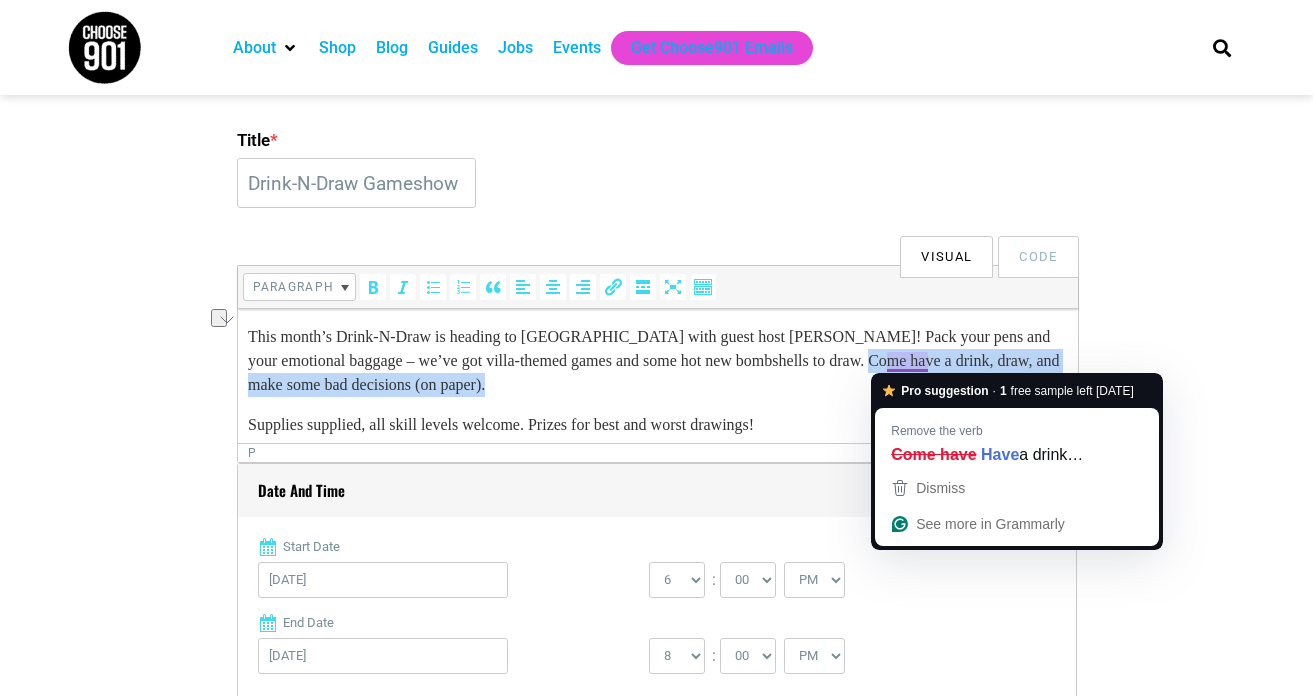 drag, startPoint x: 887, startPoint y: 364, endPoint x: 941, endPoint y: 382, distance: 56.920998 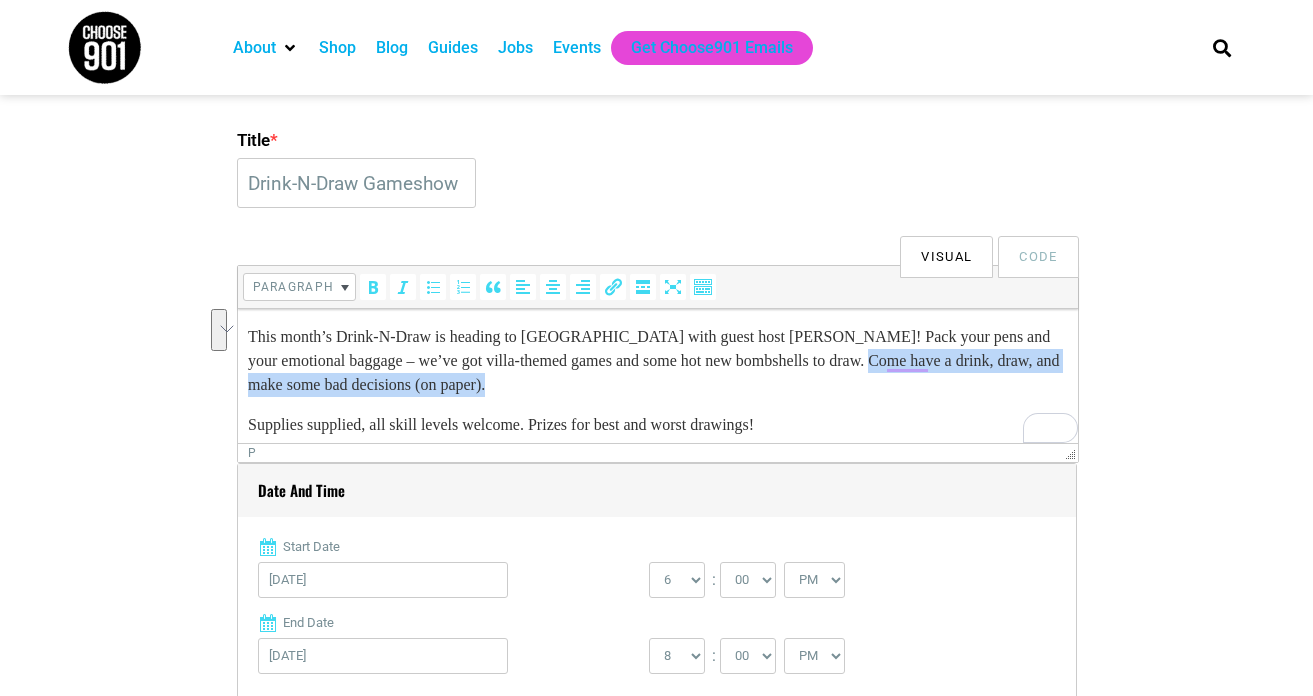 copy on "Come have a drink, draw, and make some bad decisions (on paper)." 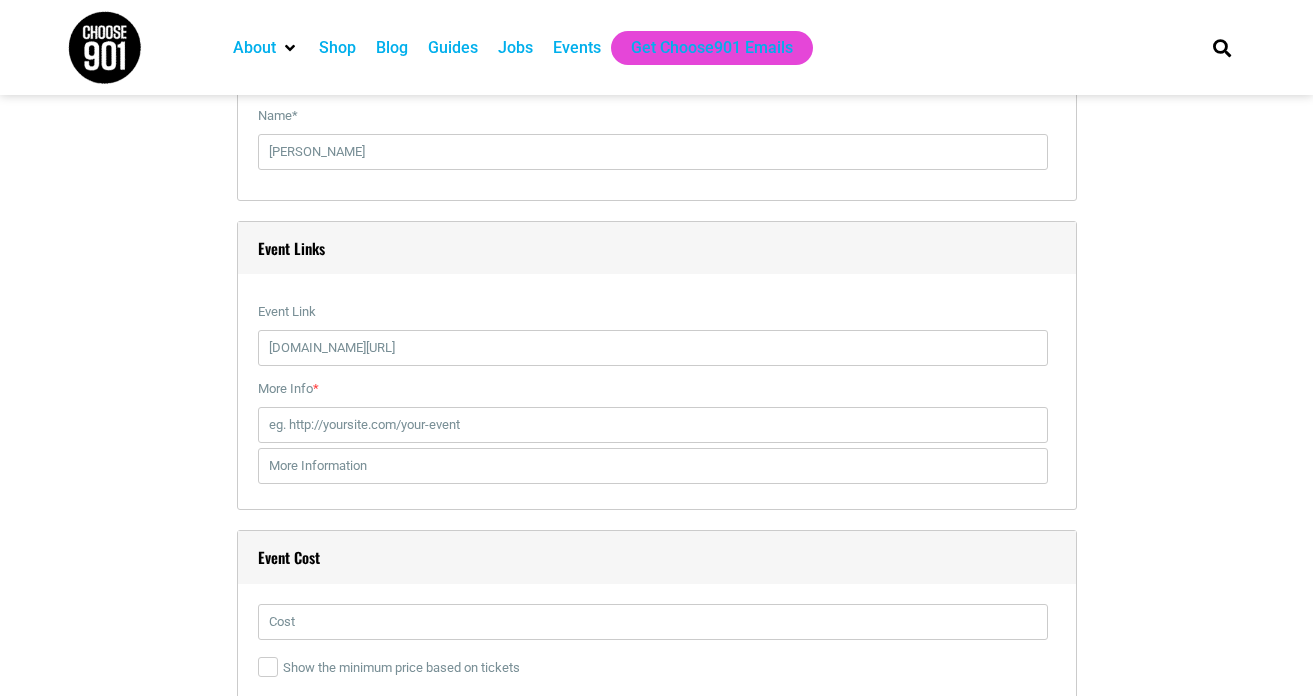 scroll, scrollTop: 2327, scrollLeft: 0, axis: vertical 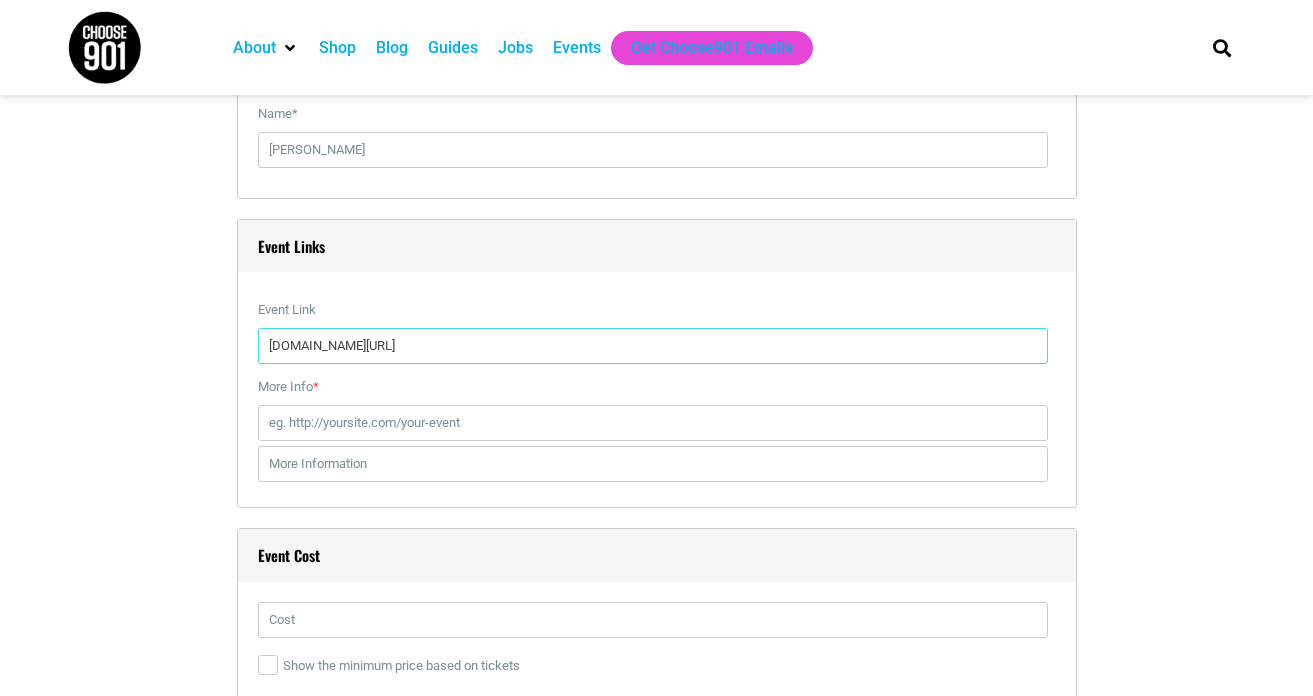 click on "[DOMAIN_NAME][URL]" at bounding box center (653, 346) 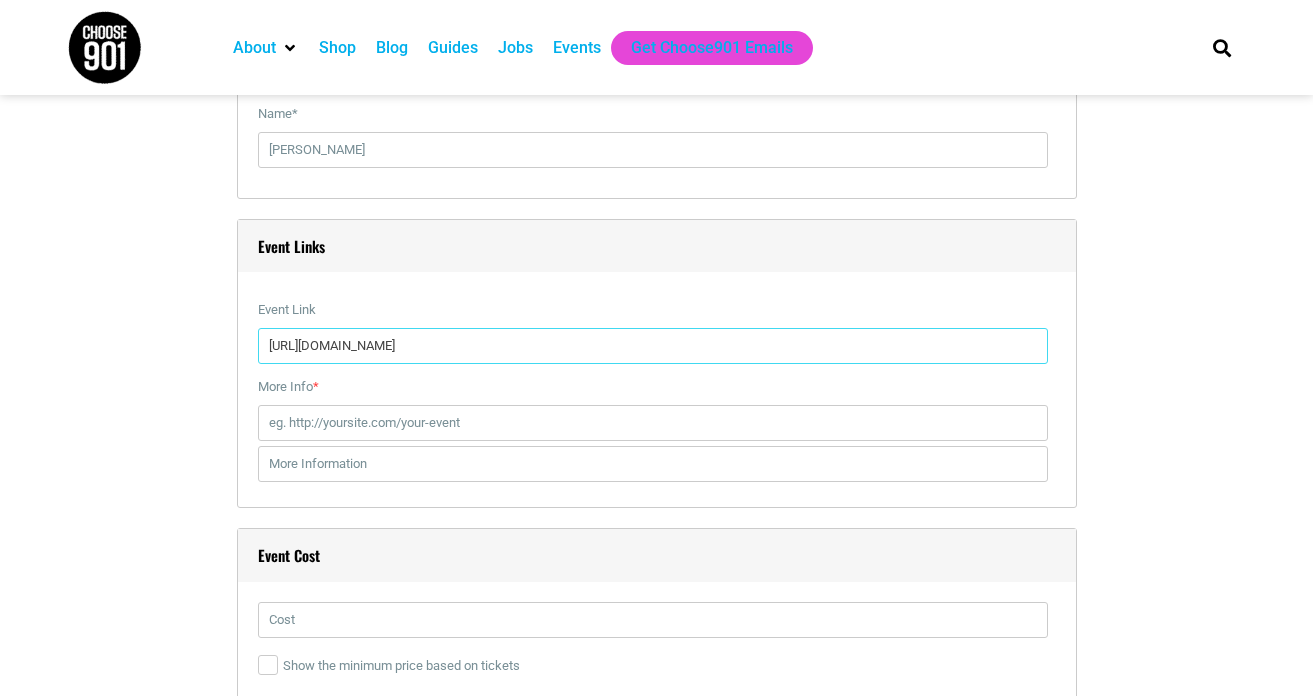 type on "[URL][DOMAIN_NAME]" 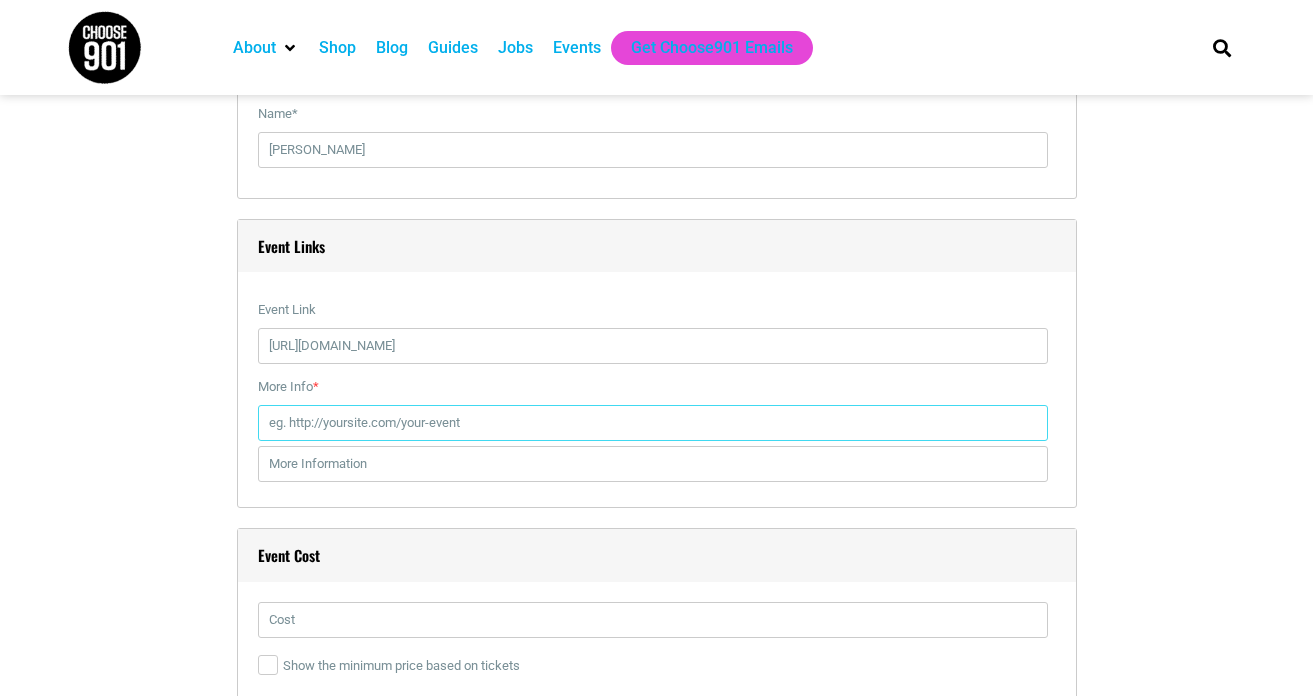 click on "More Info  *" at bounding box center (653, 423) 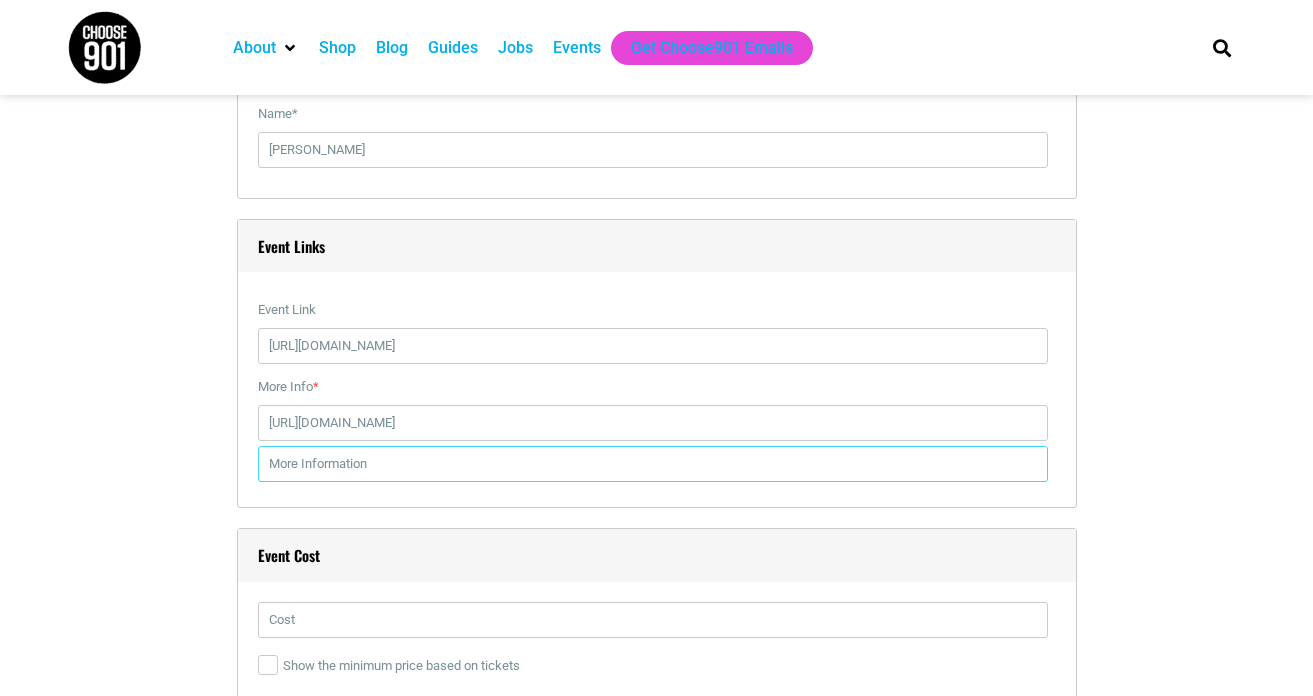 click at bounding box center (653, 464) 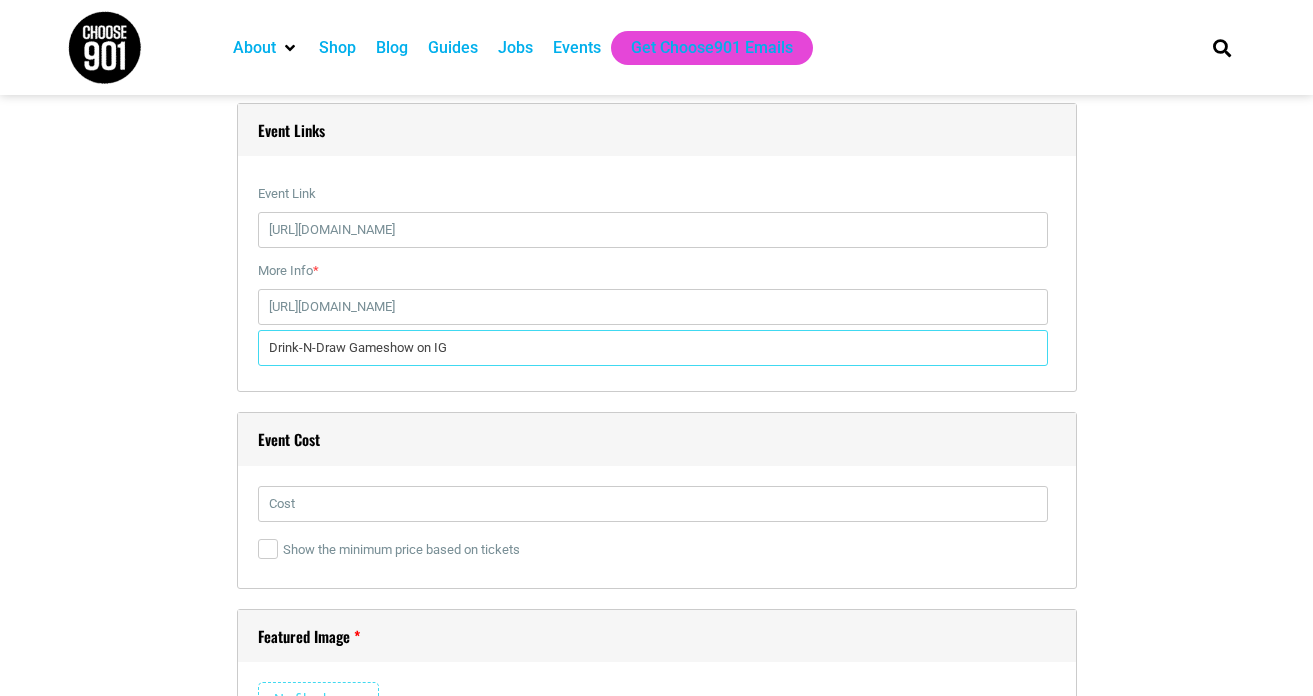 scroll, scrollTop: 2462, scrollLeft: 0, axis: vertical 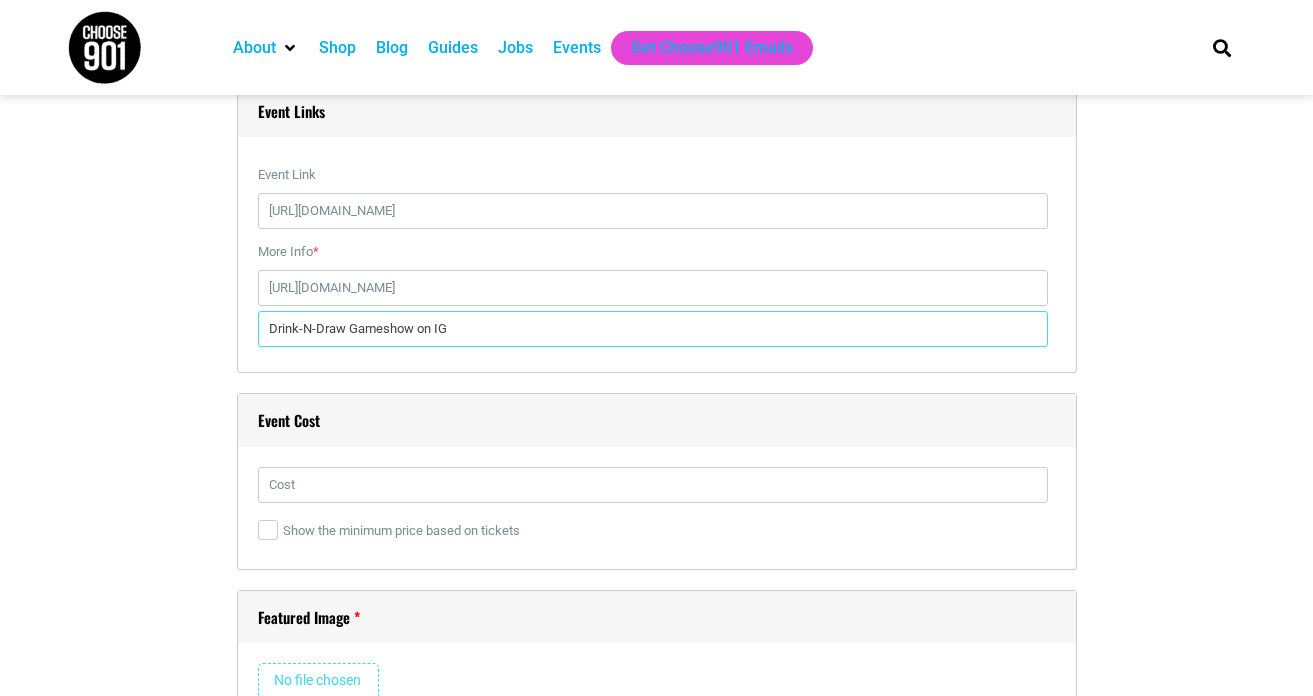 type on "Drink-N-Draw Gameshow on IG" 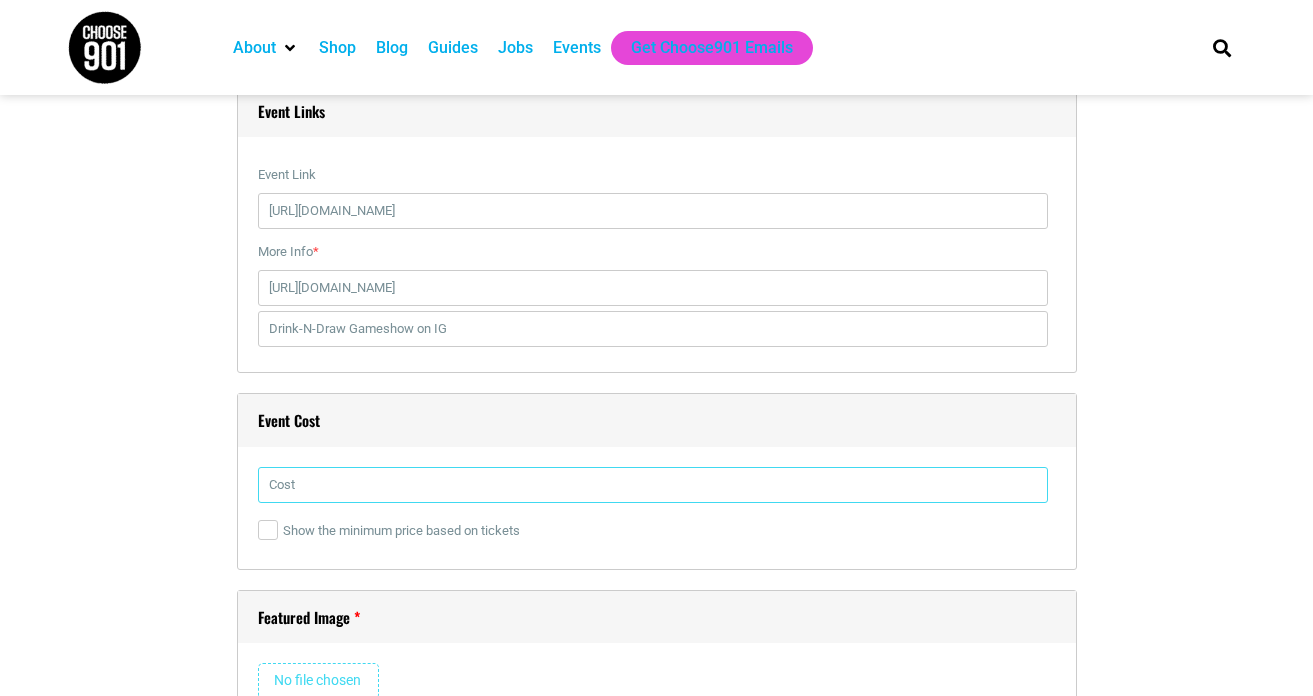 click at bounding box center (653, 485) 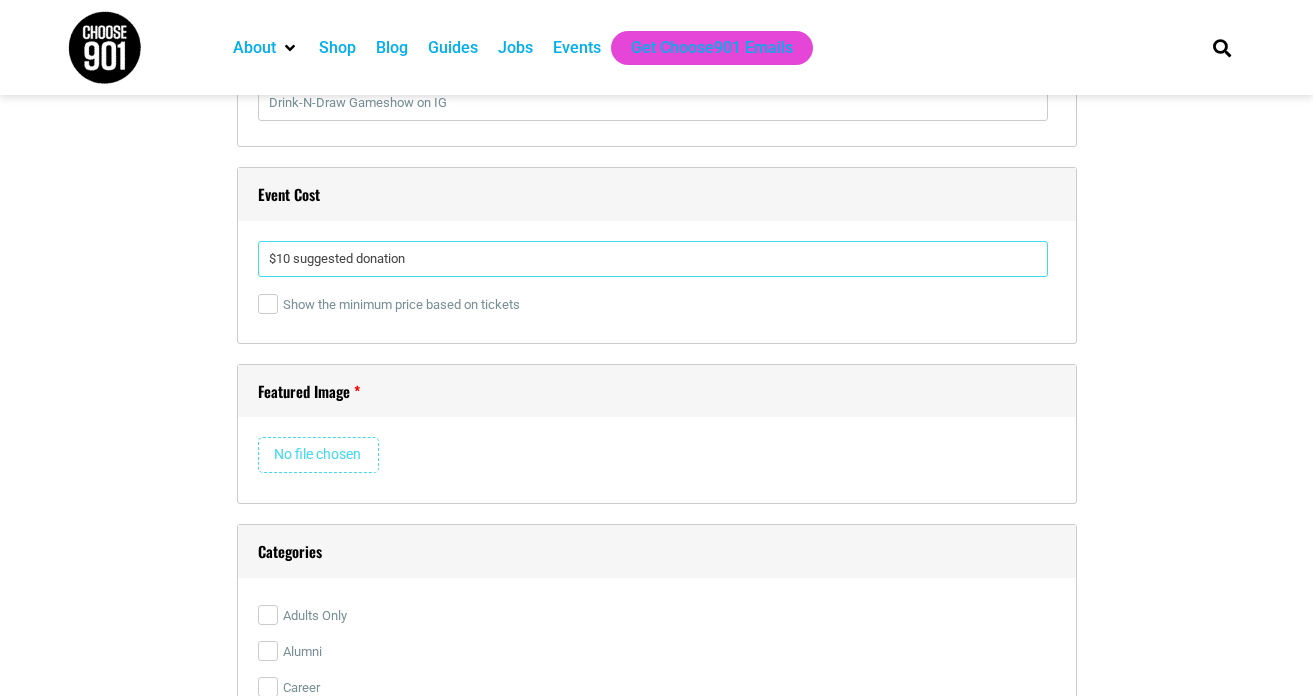scroll, scrollTop: 2704, scrollLeft: 0, axis: vertical 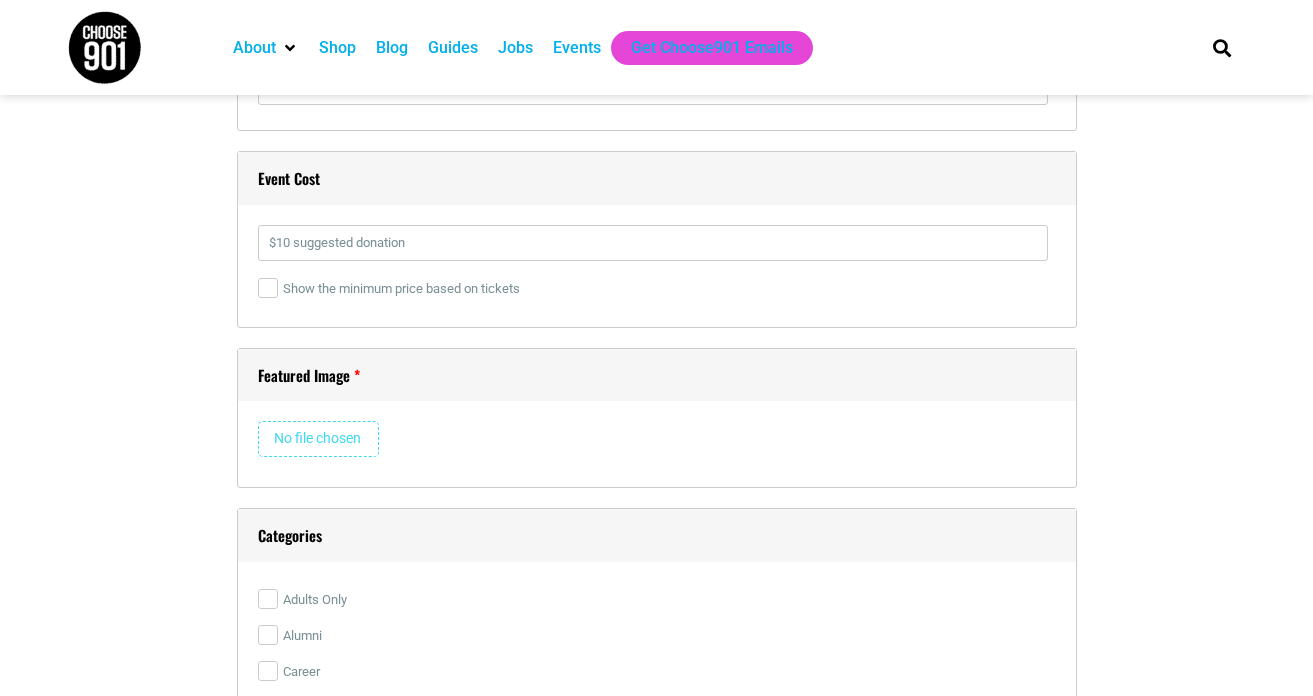 click at bounding box center [318, 439] 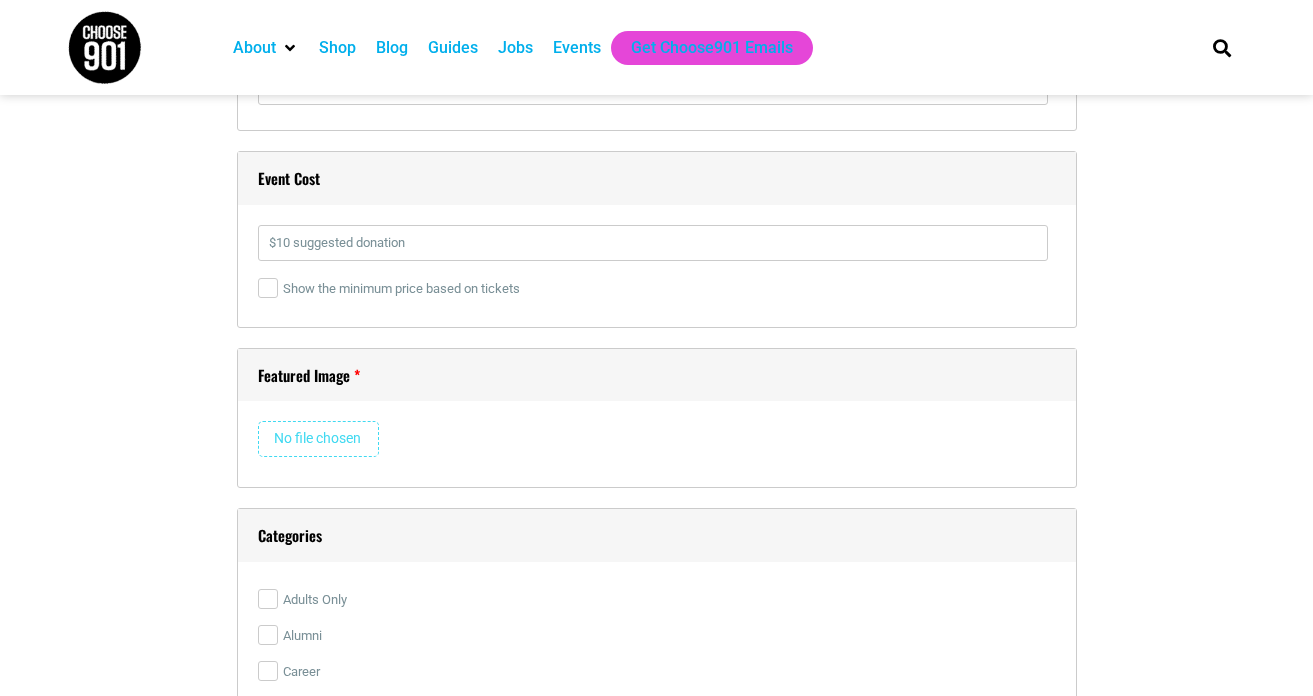 type on "C:\fakepath\IMG_4730.PNG" 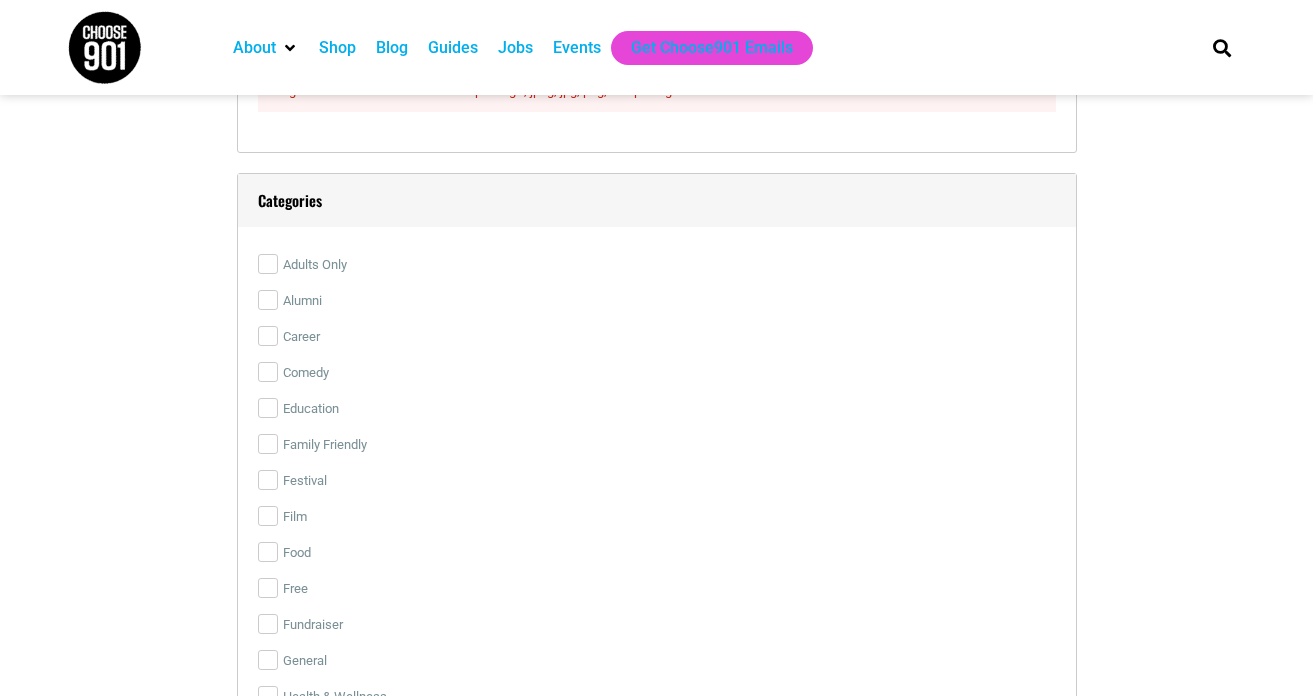 scroll, scrollTop: 3135, scrollLeft: 0, axis: vertical 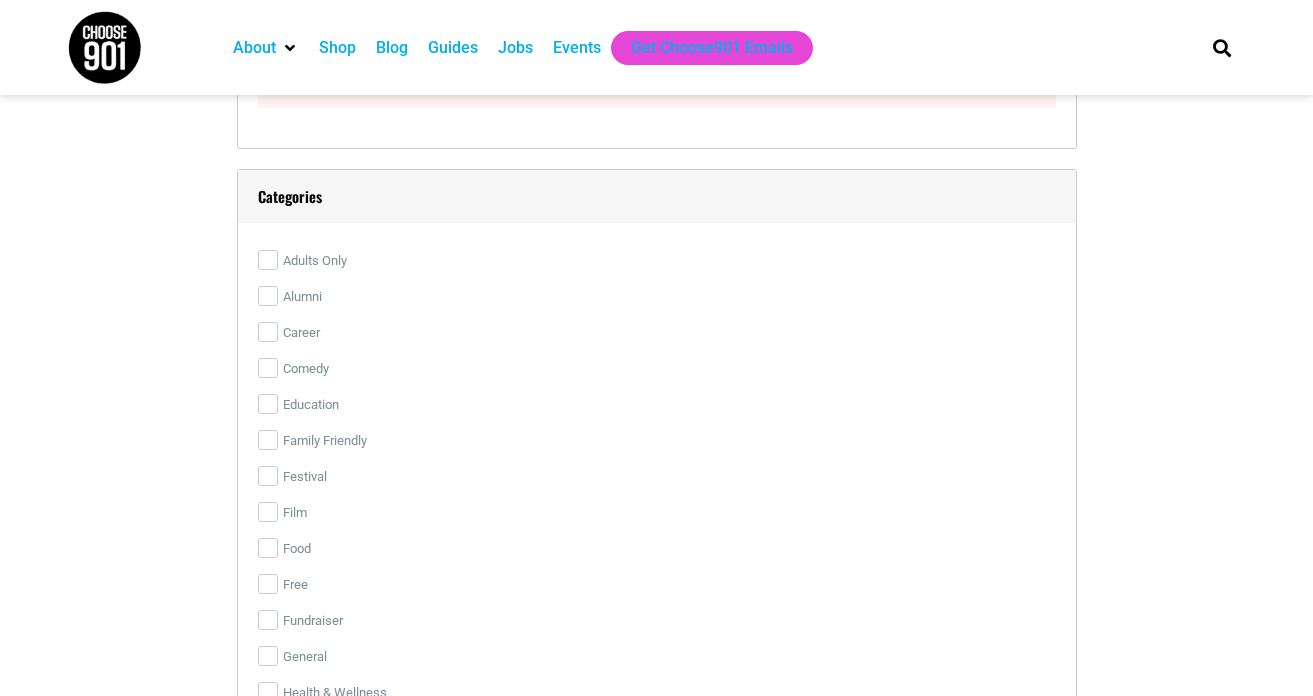 click on "Comedy" at bounding box center [657, 369] 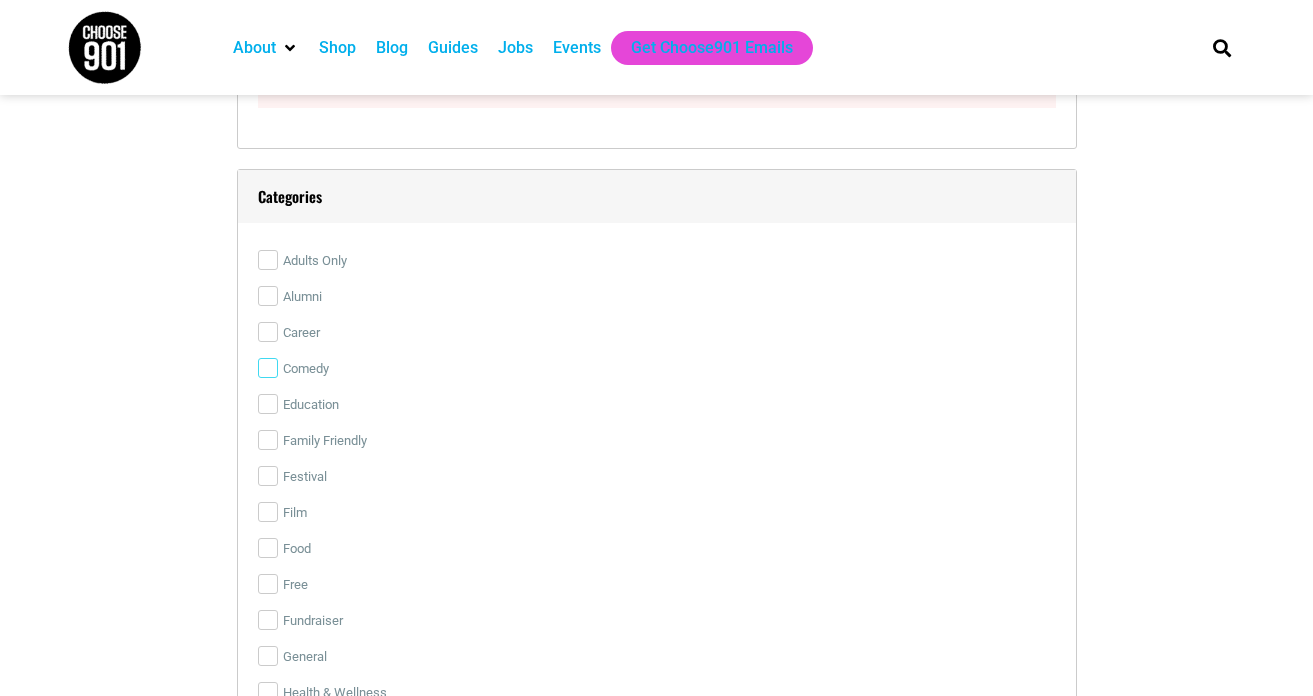 click on "Comedy" at bounding box center [268, 368] 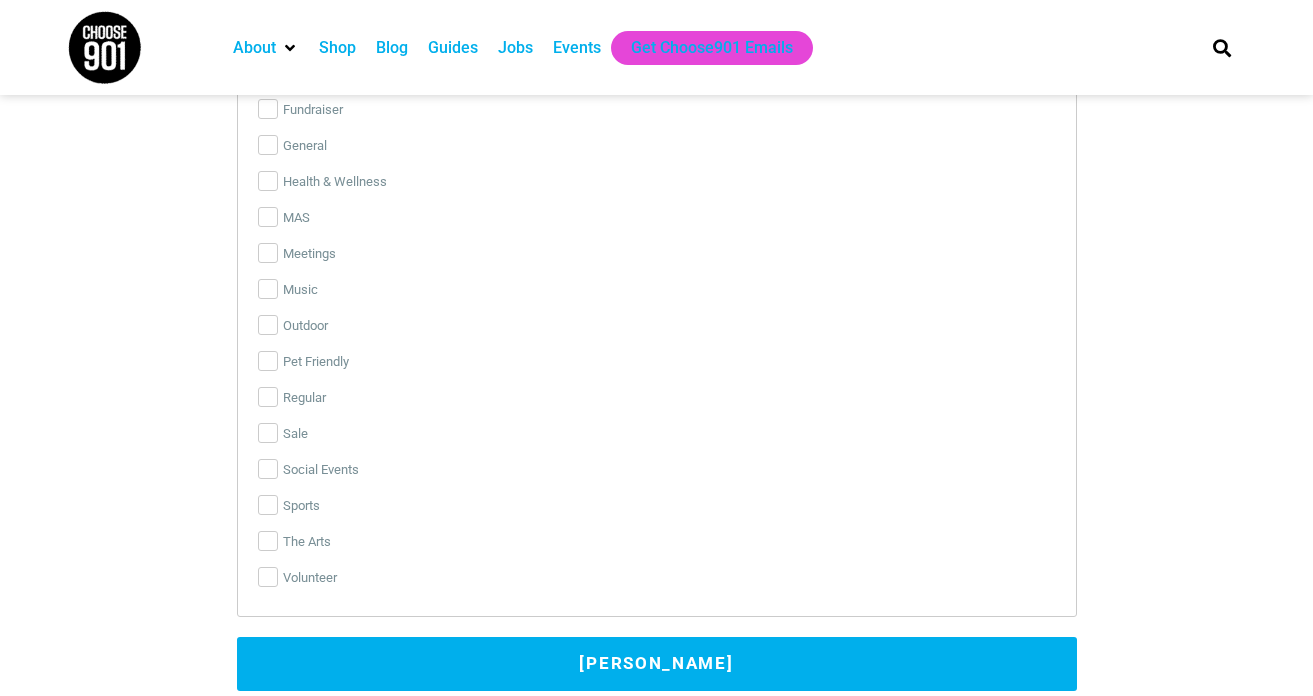 scroll, scrollTop: 3657, scrollLeft: 0, axis: vertical 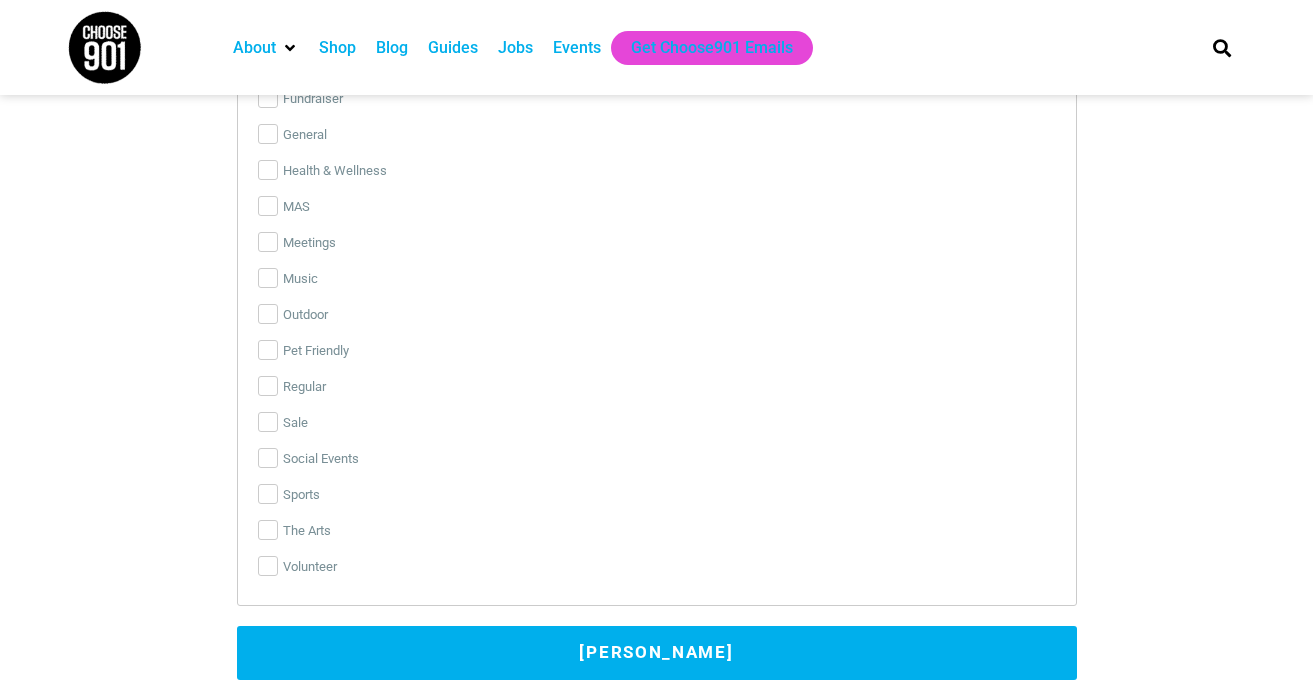 click on "The Arts" at bounding box center (657, 531) 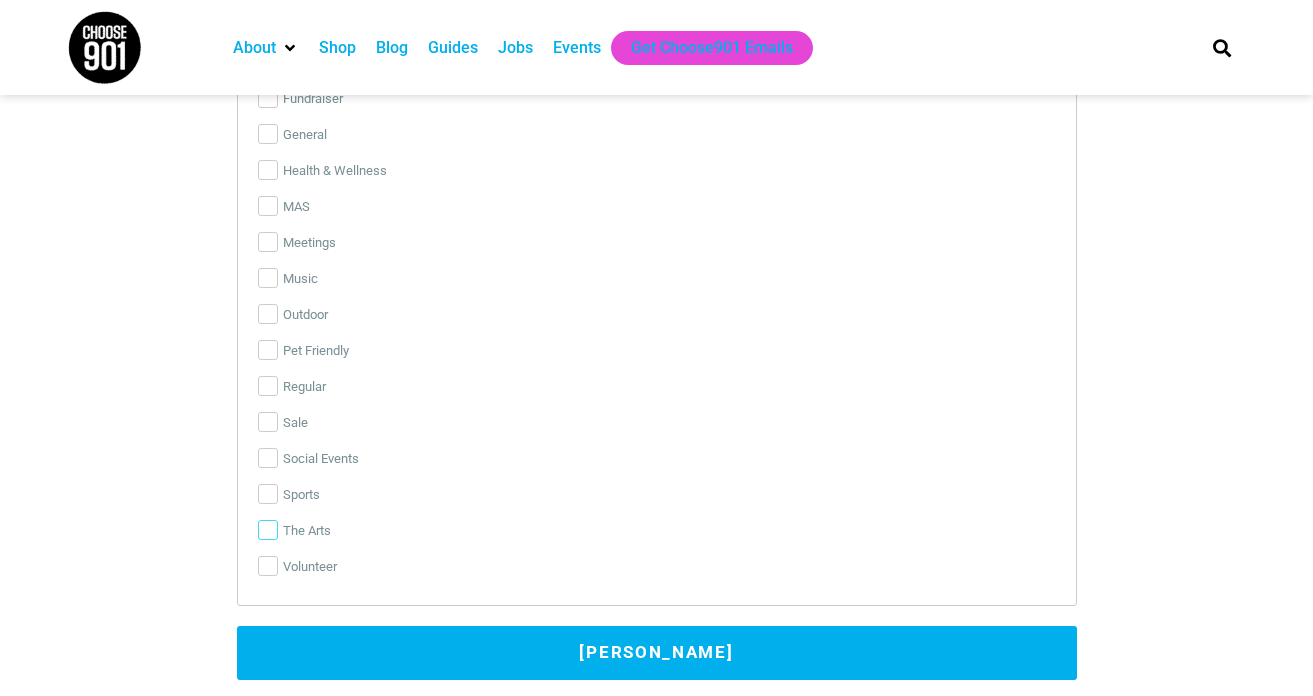 click on "The Arts" at bounding box center (268, 530) 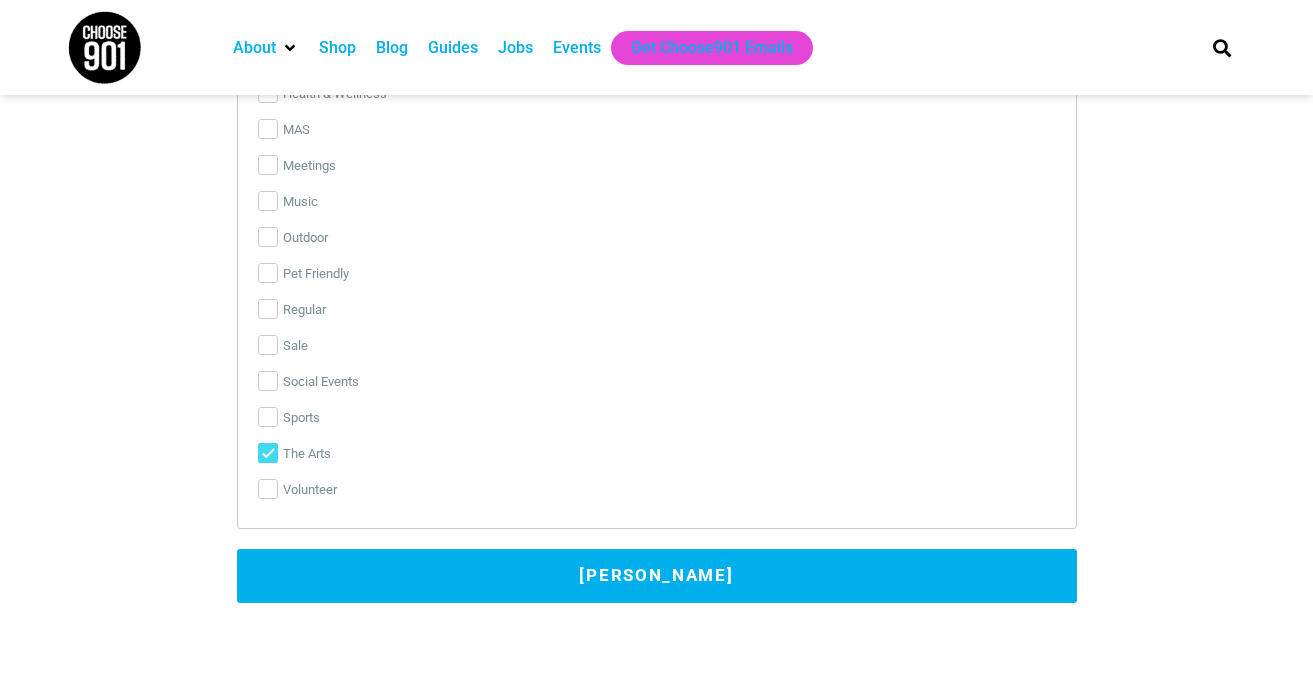 scroll, scrollTop: 3749, scrollLeft: 0, axis: vertical 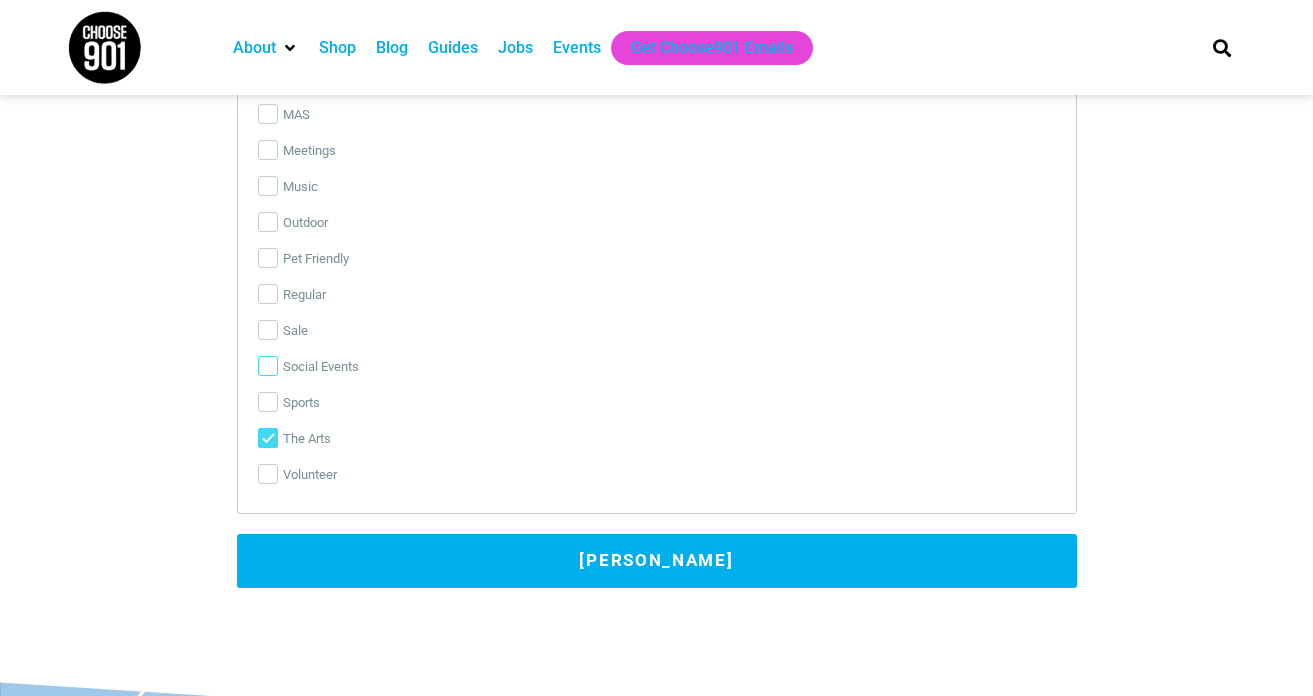 click on "Social Events" at bounding box center (268, 366) 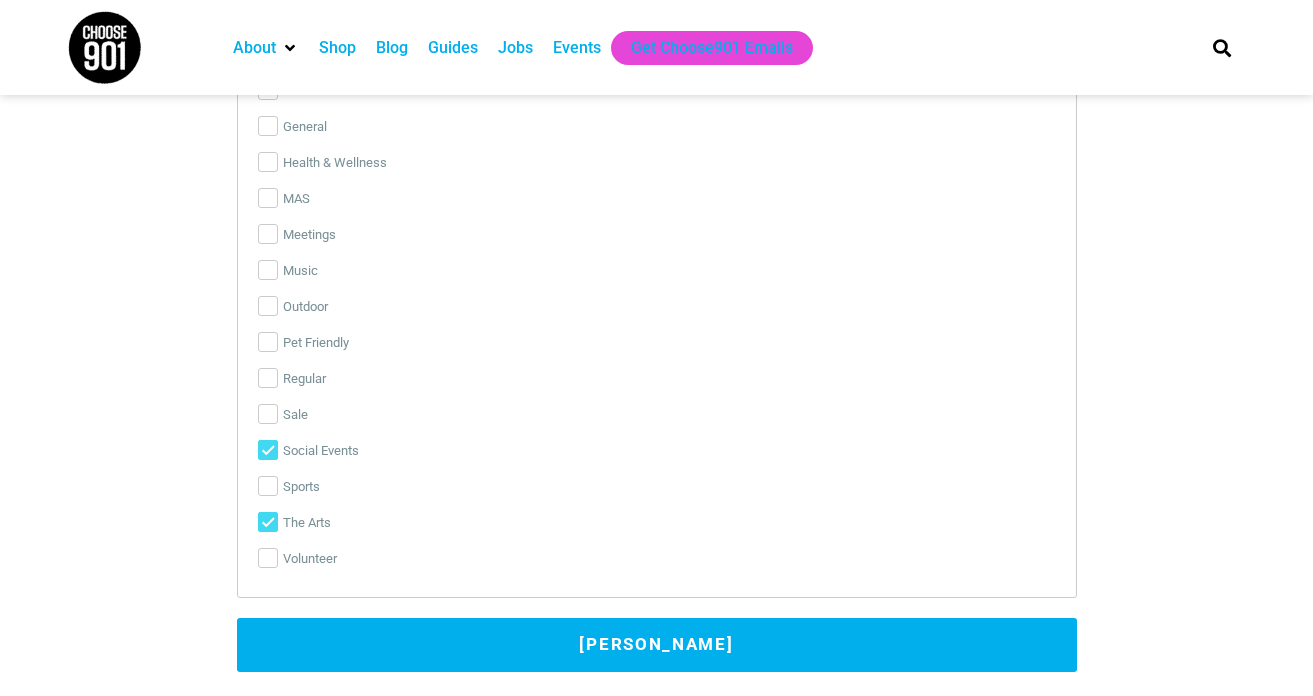 scroll, scrollTop: 3881, scrollLeft: 0, axis: vertical 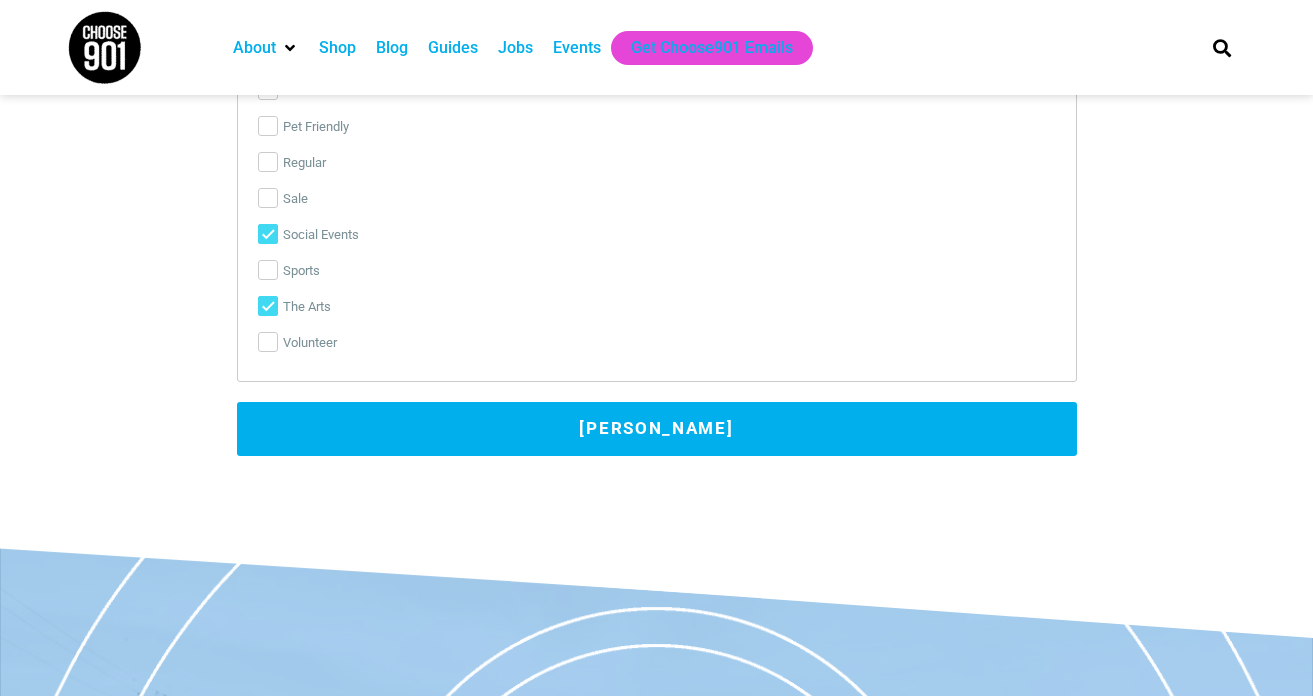 click on "[PERSON_NAME]" at bounding box center [657, 429] 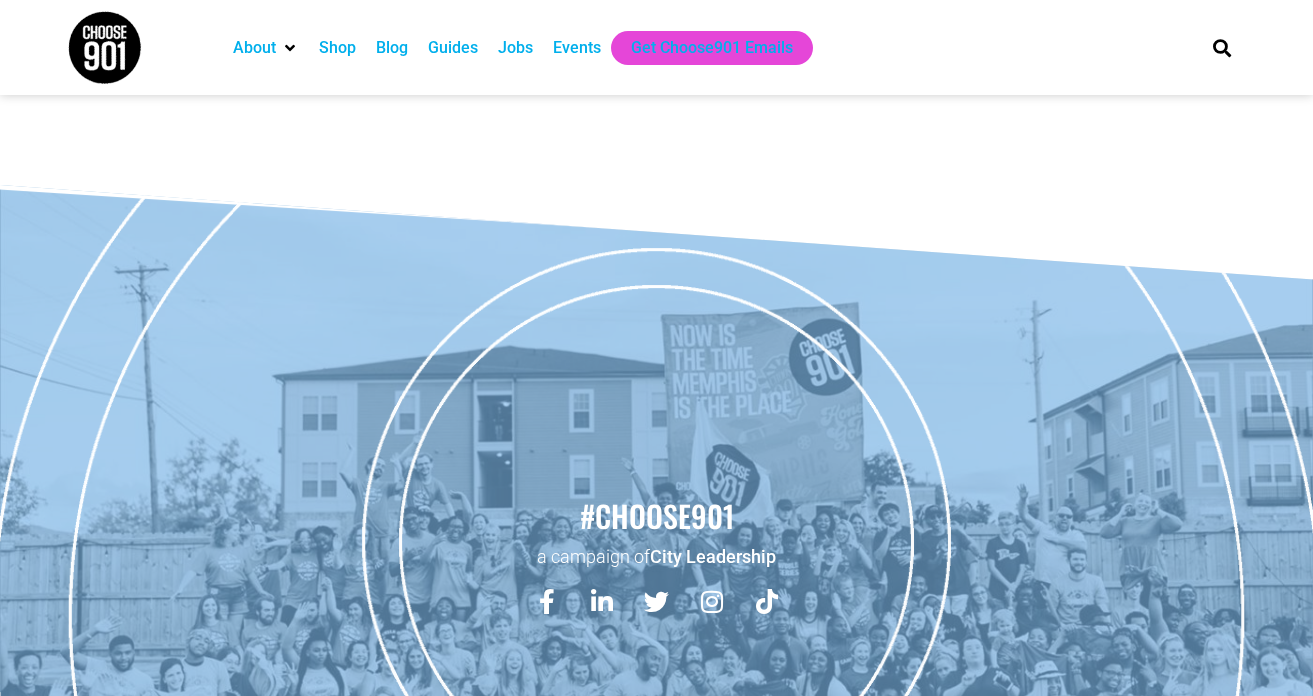 scroll, scrollTop: 0, scrollLeft: 0, axis: both 